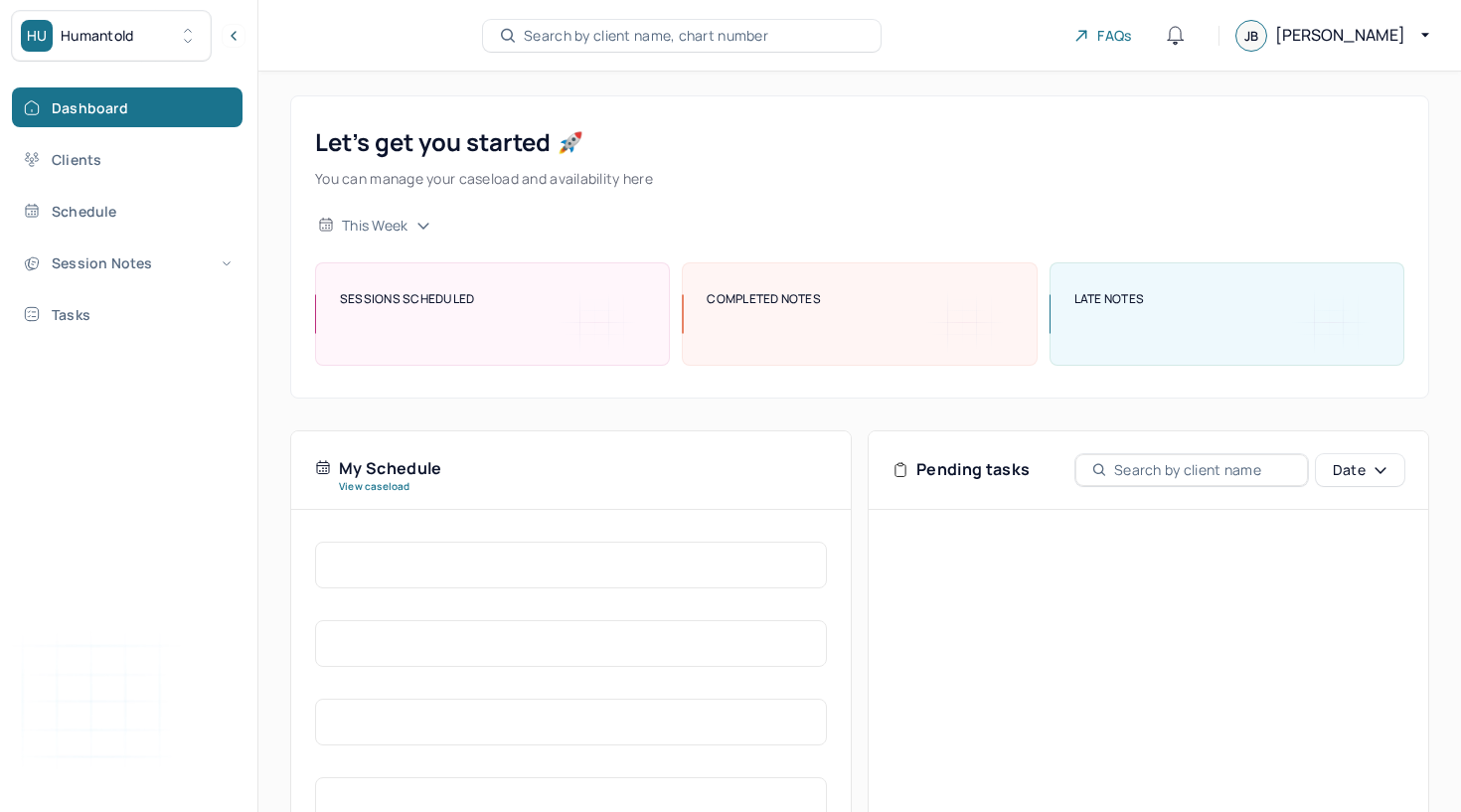 scroll, scrollTop: 0, scrollLeft: 0, axis: both 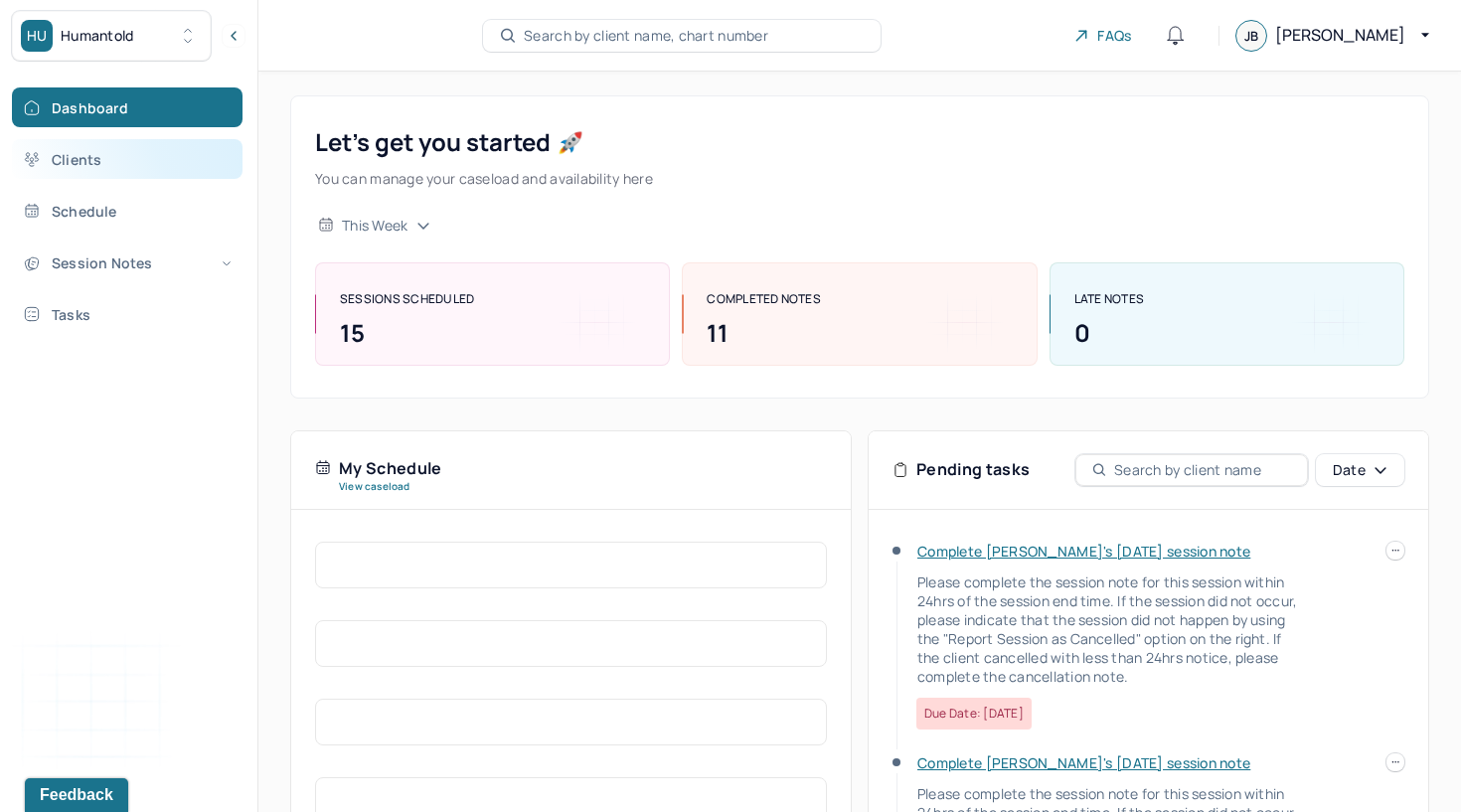 click on "Clients" at bounding box center [127, 159] 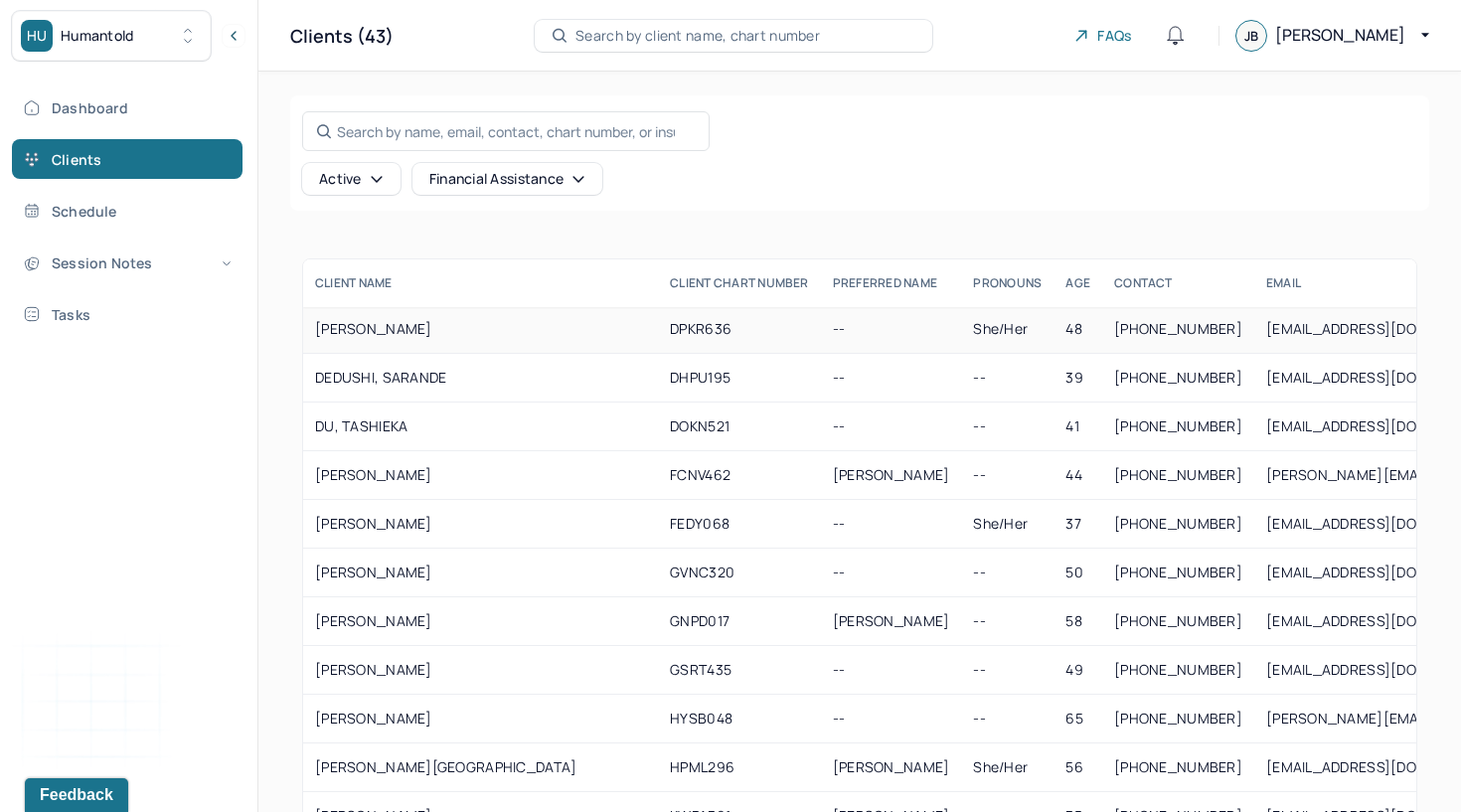 scroll, scrollTop: 341, scrollLeft: 0, axis: vertical 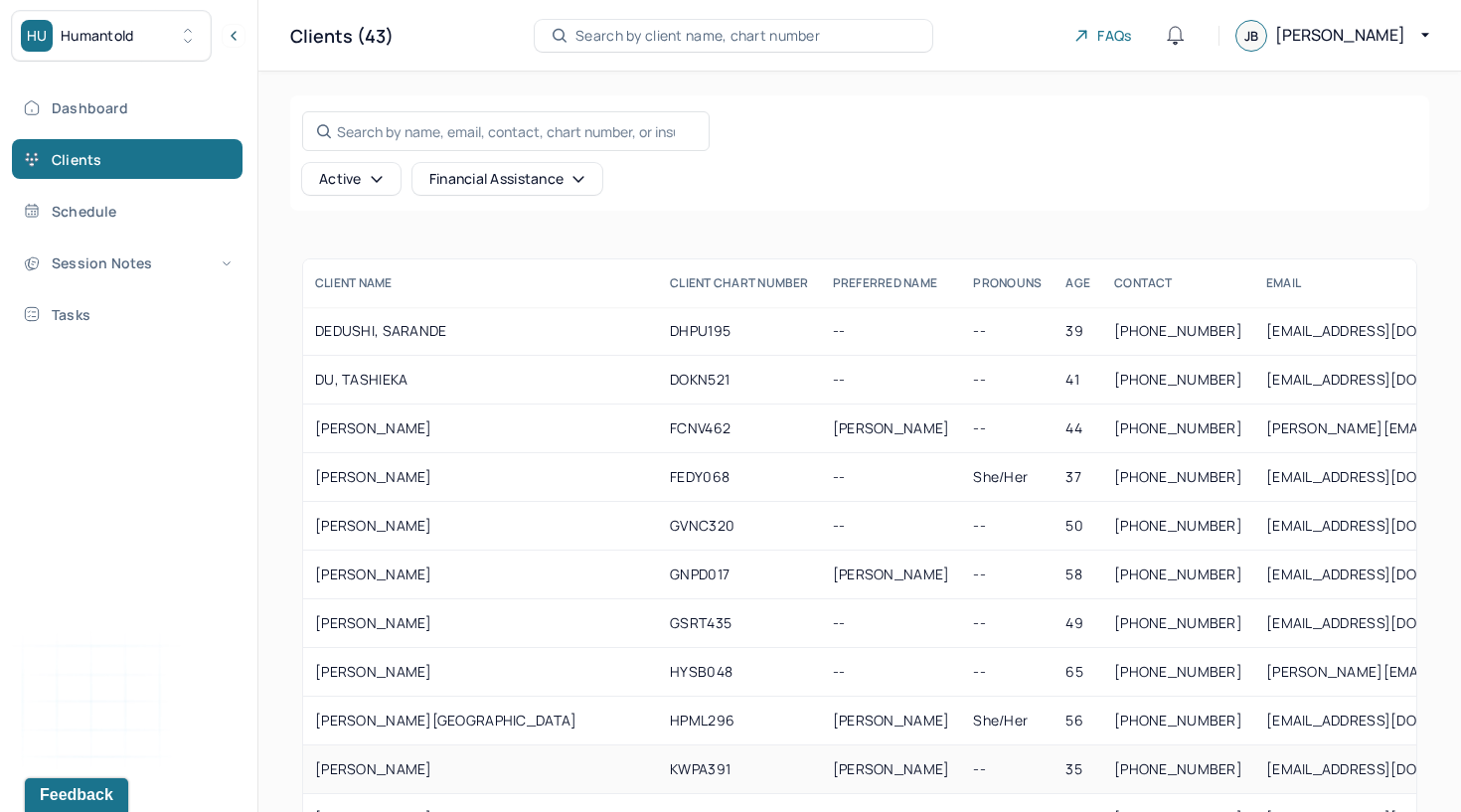 click on "[PERSON_NAME]" at bounding box center [480, 769] 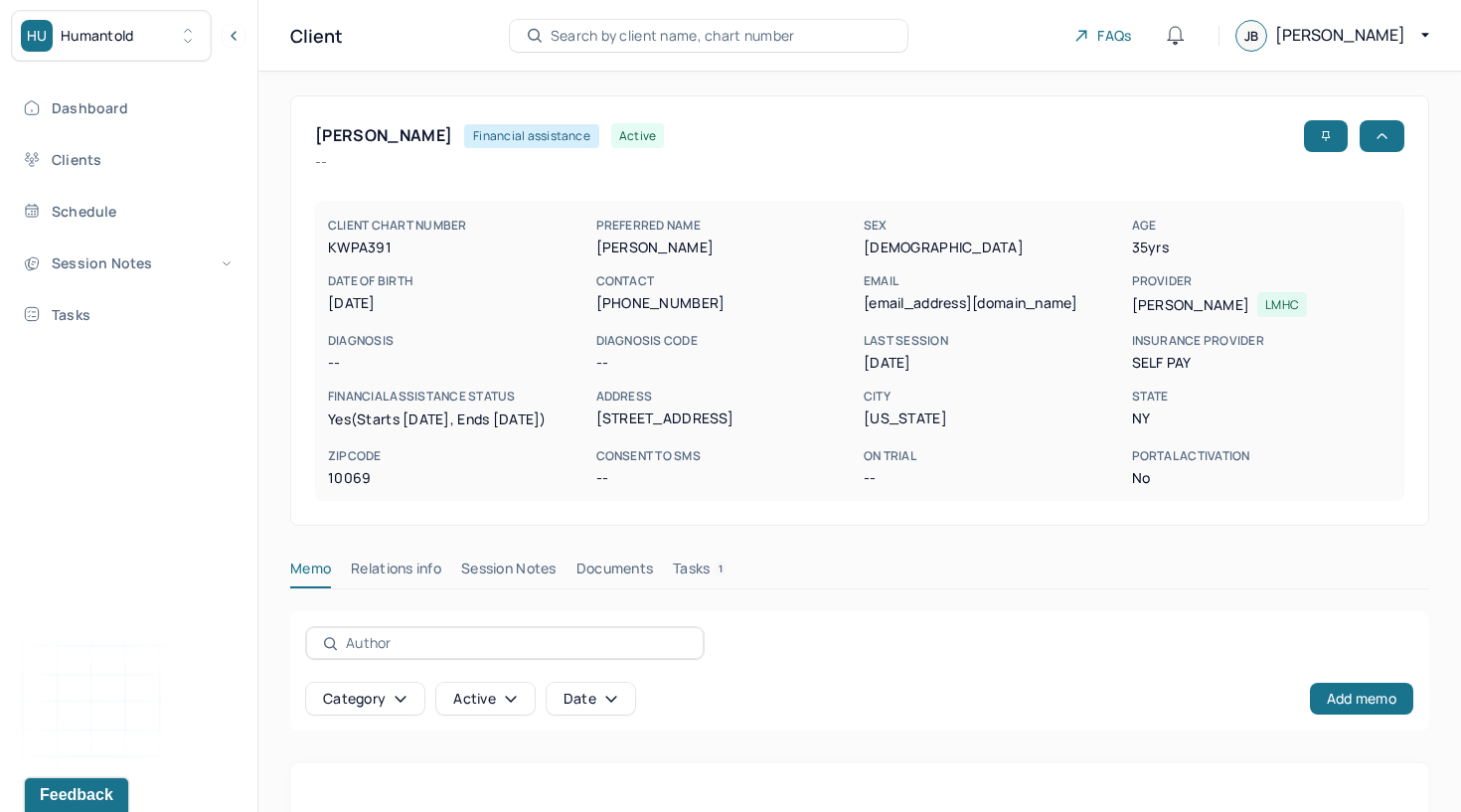 click on "Session Notes" at bounding box center [509, 572] 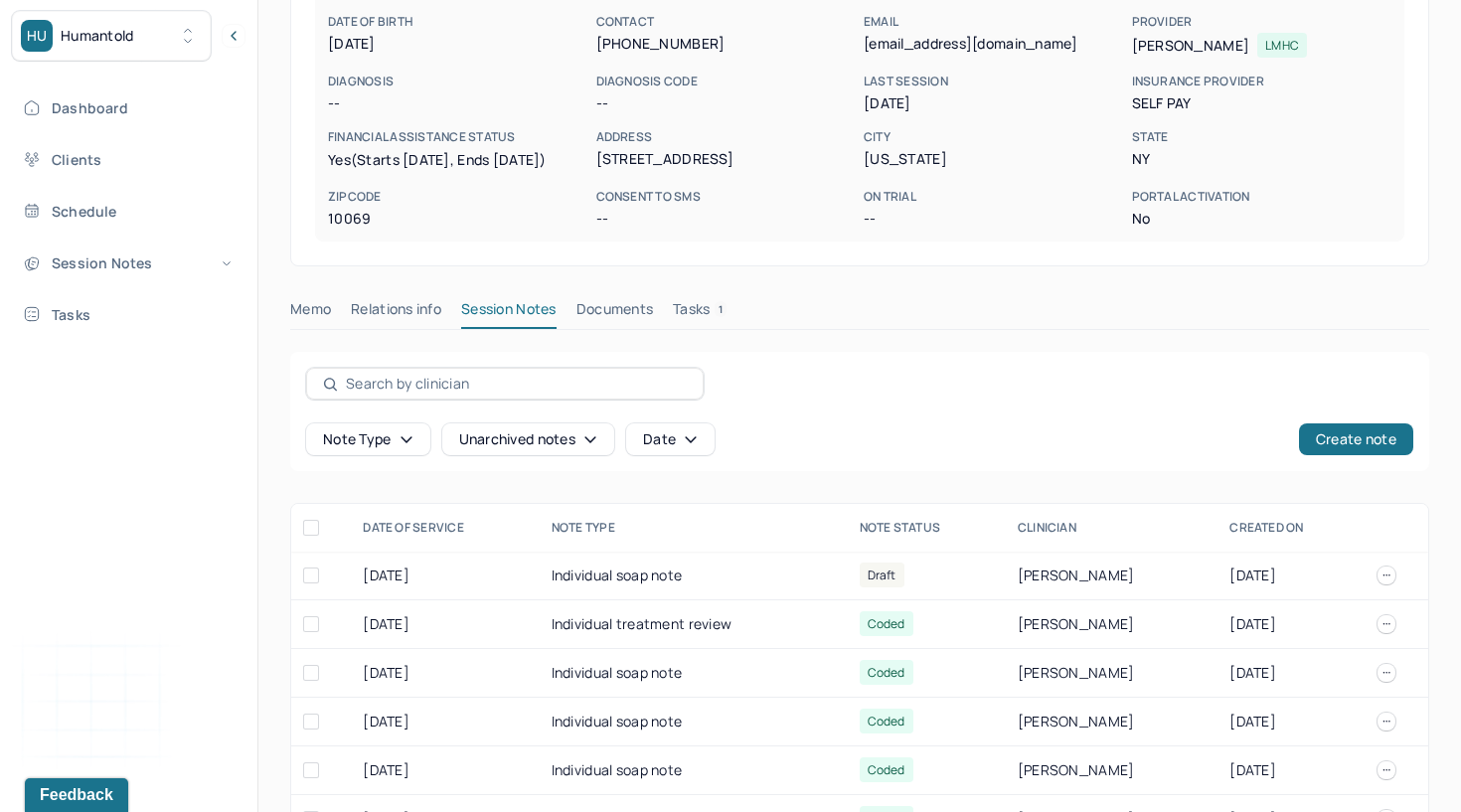 scroll, scrollTop: 388, scrollLeft: 0, axis: vertical 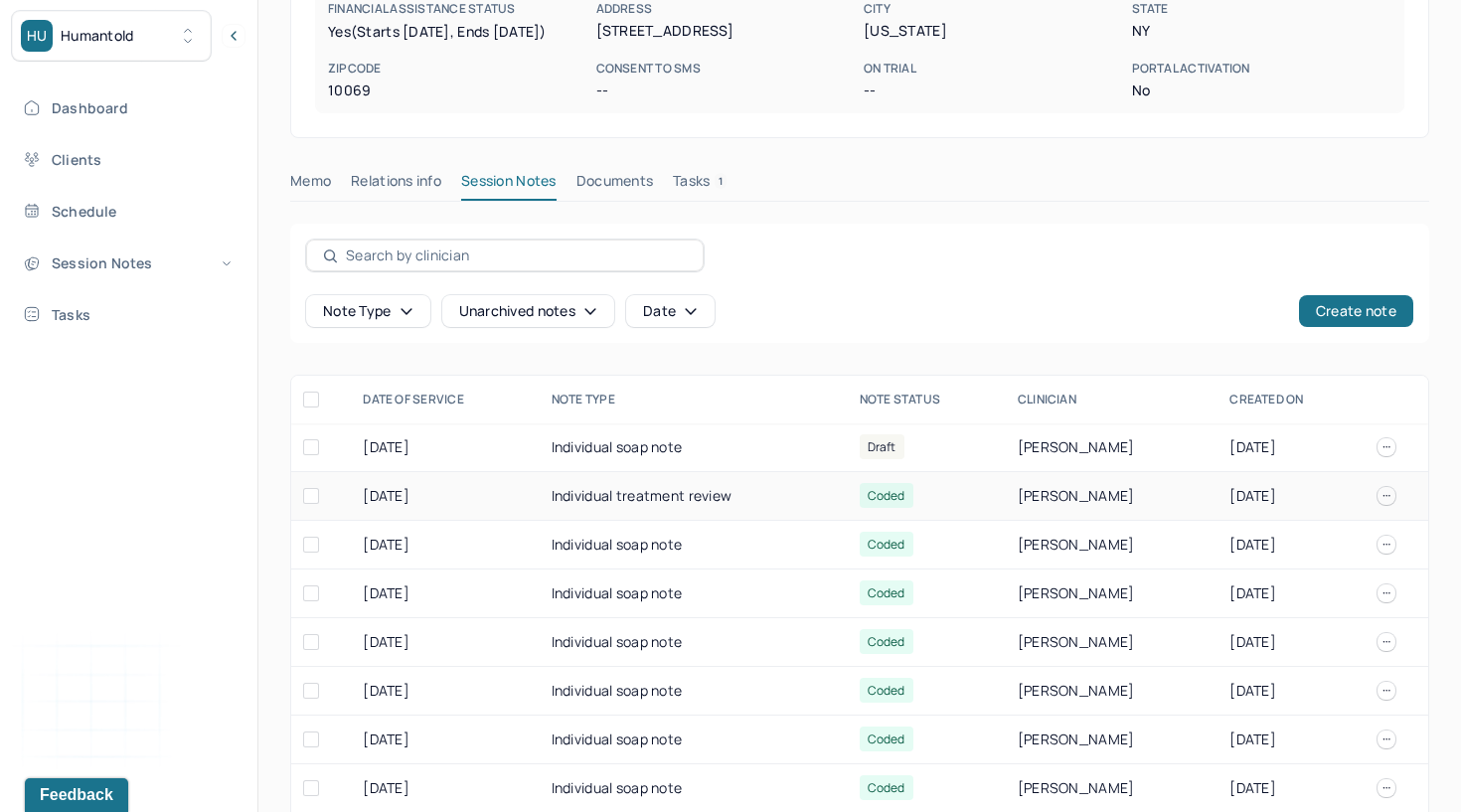 click on "Individual treatment review" at bounding box center (694, 496) 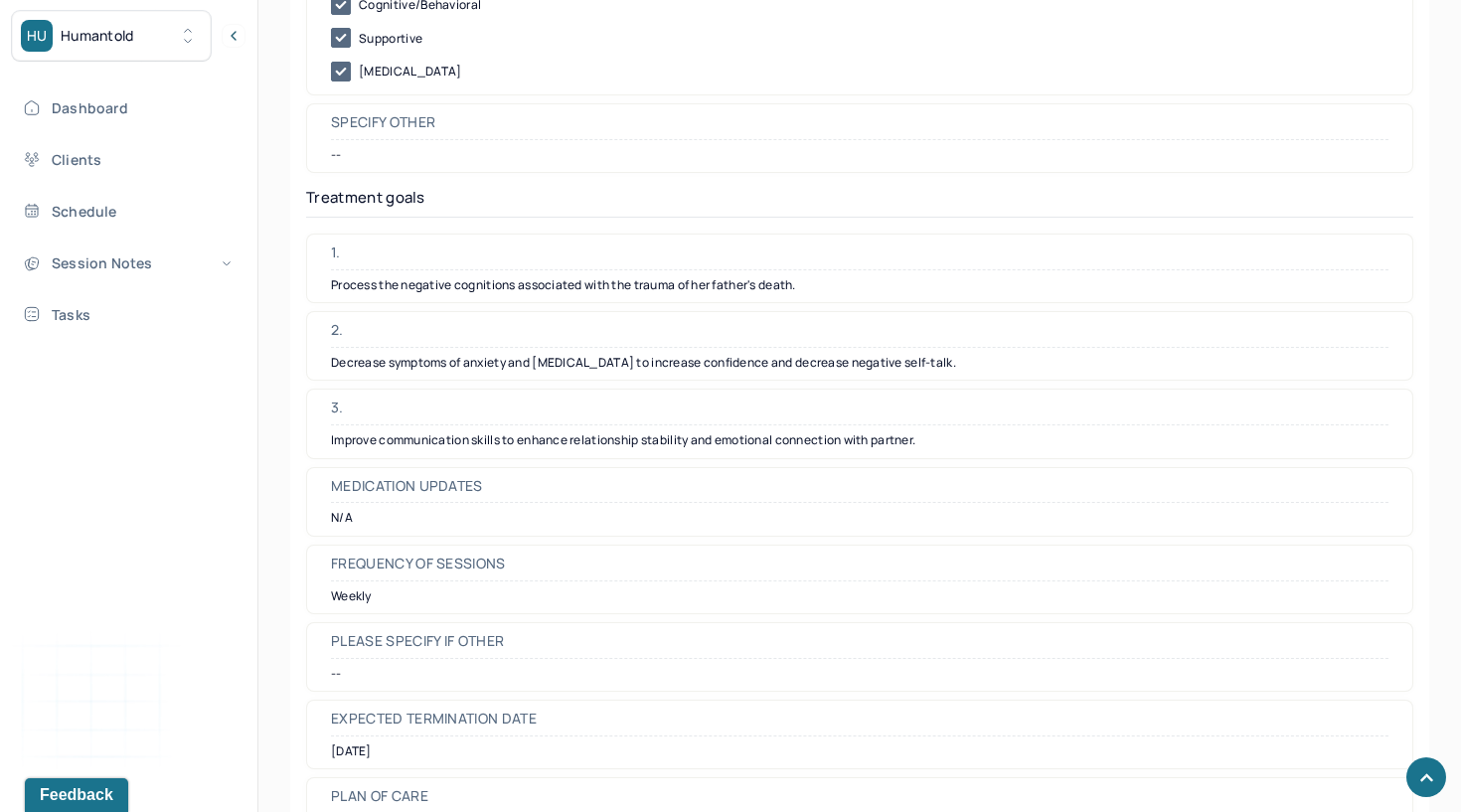 scroll, scrollTop: 4859, scrollLeft: 0, axis: vertical 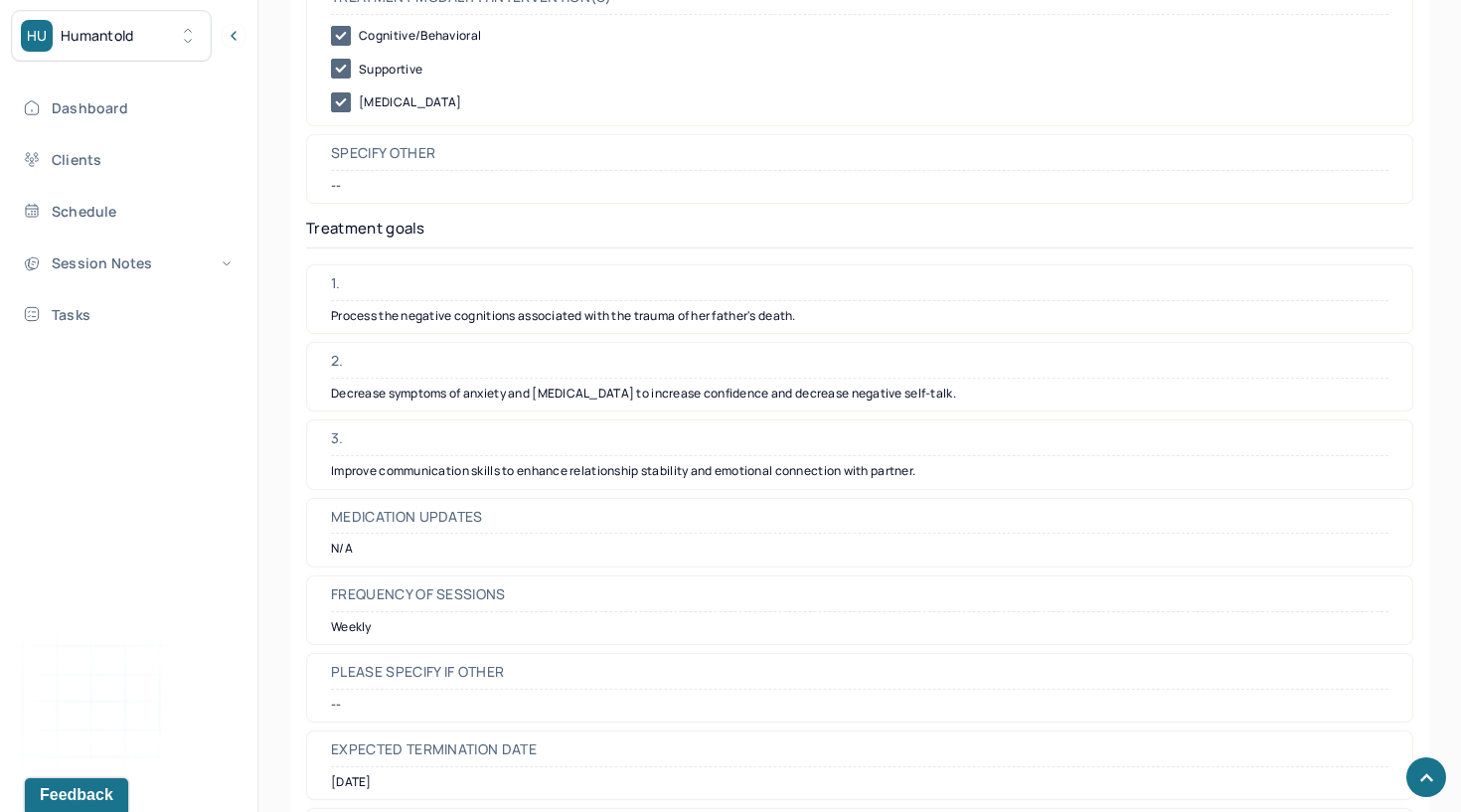 click on "Improve communication skills to enhance relationship stability and emotional connection with partner." at bounding box center [860, 471] 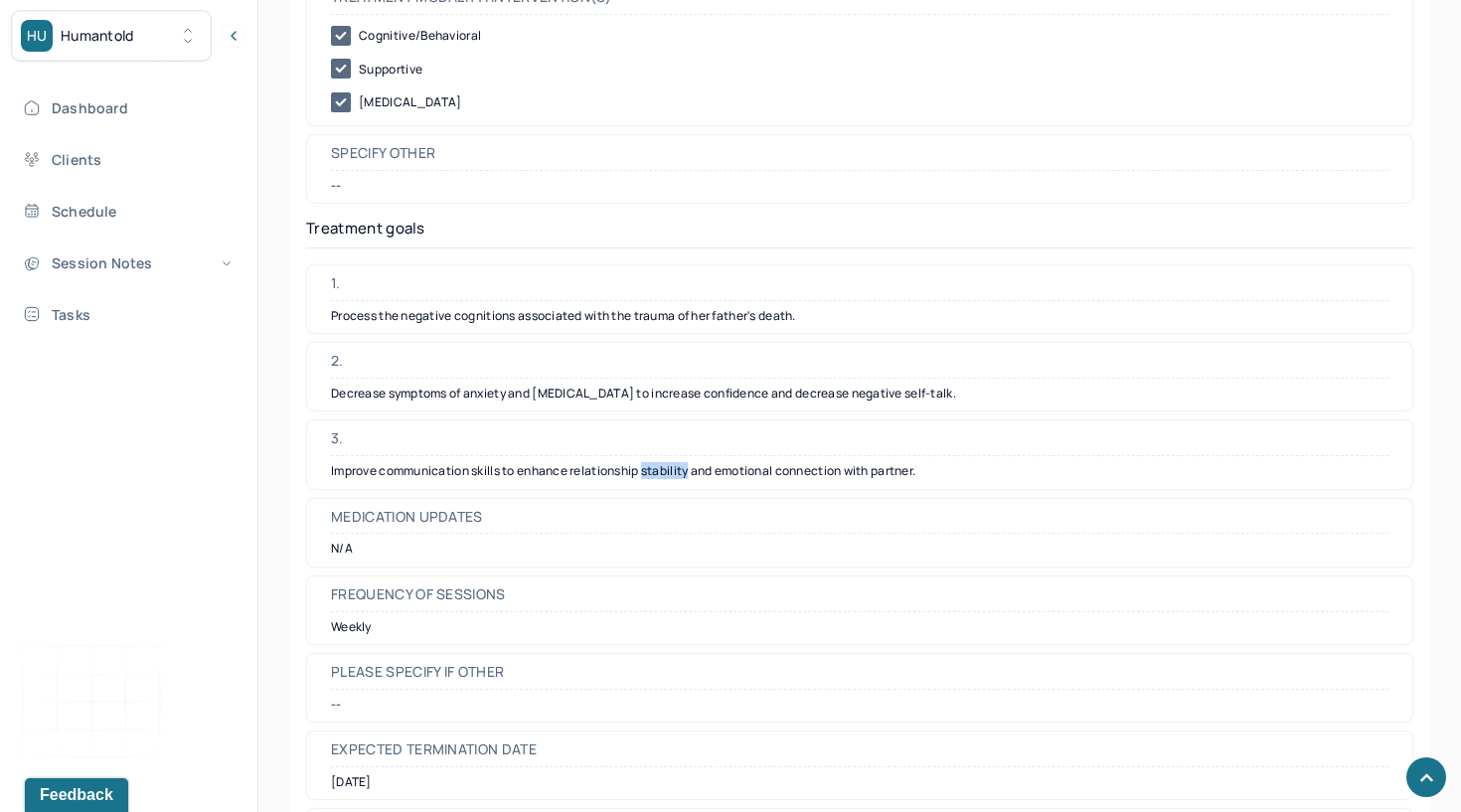 click on "Improve communication skills to enhance relationship stability and emotional connection with partner." at bounding box center [860, 471] 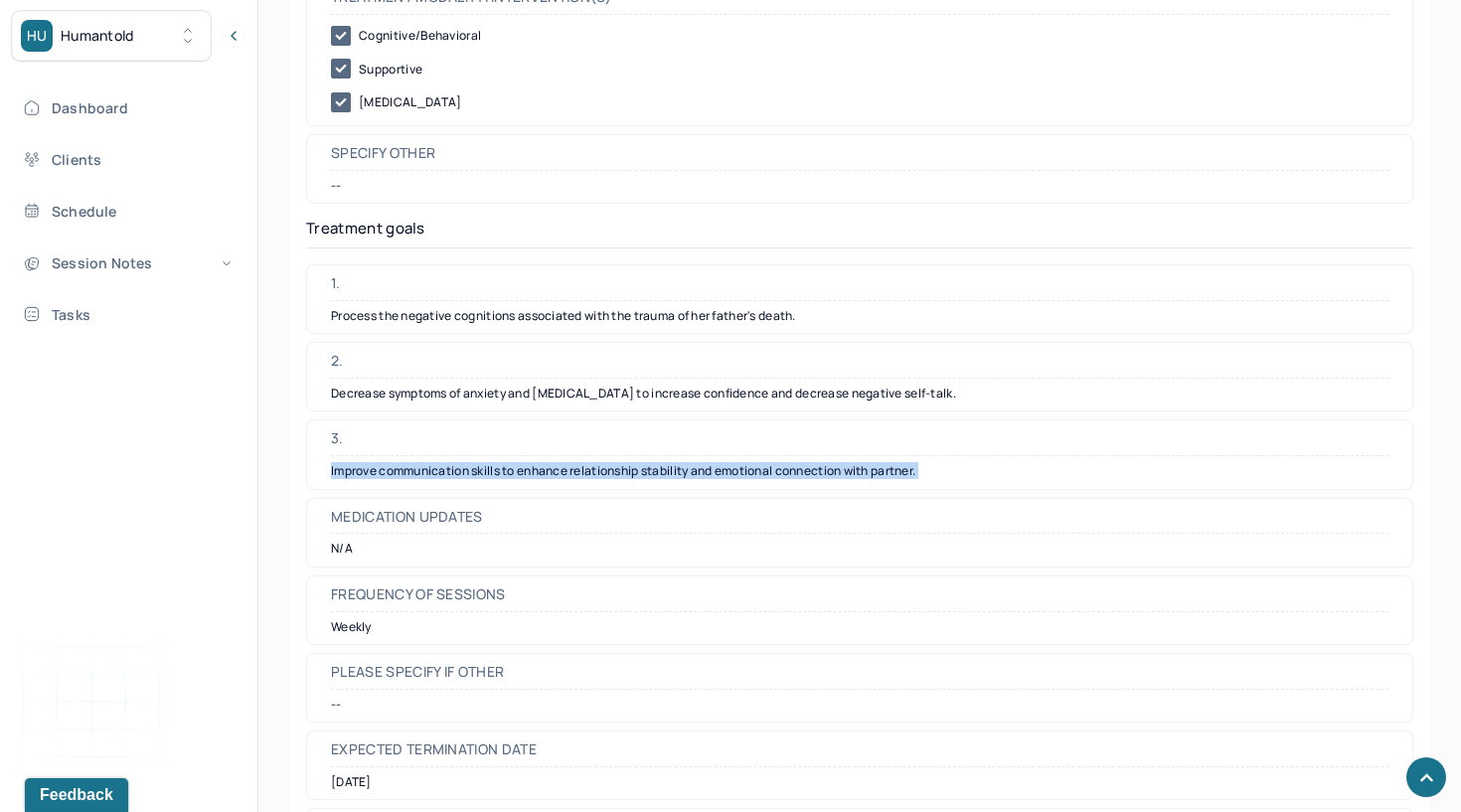 click on "Improve communication skills to enhance relationship stability and emotional connection with partner." at bounding box center (860, 471) 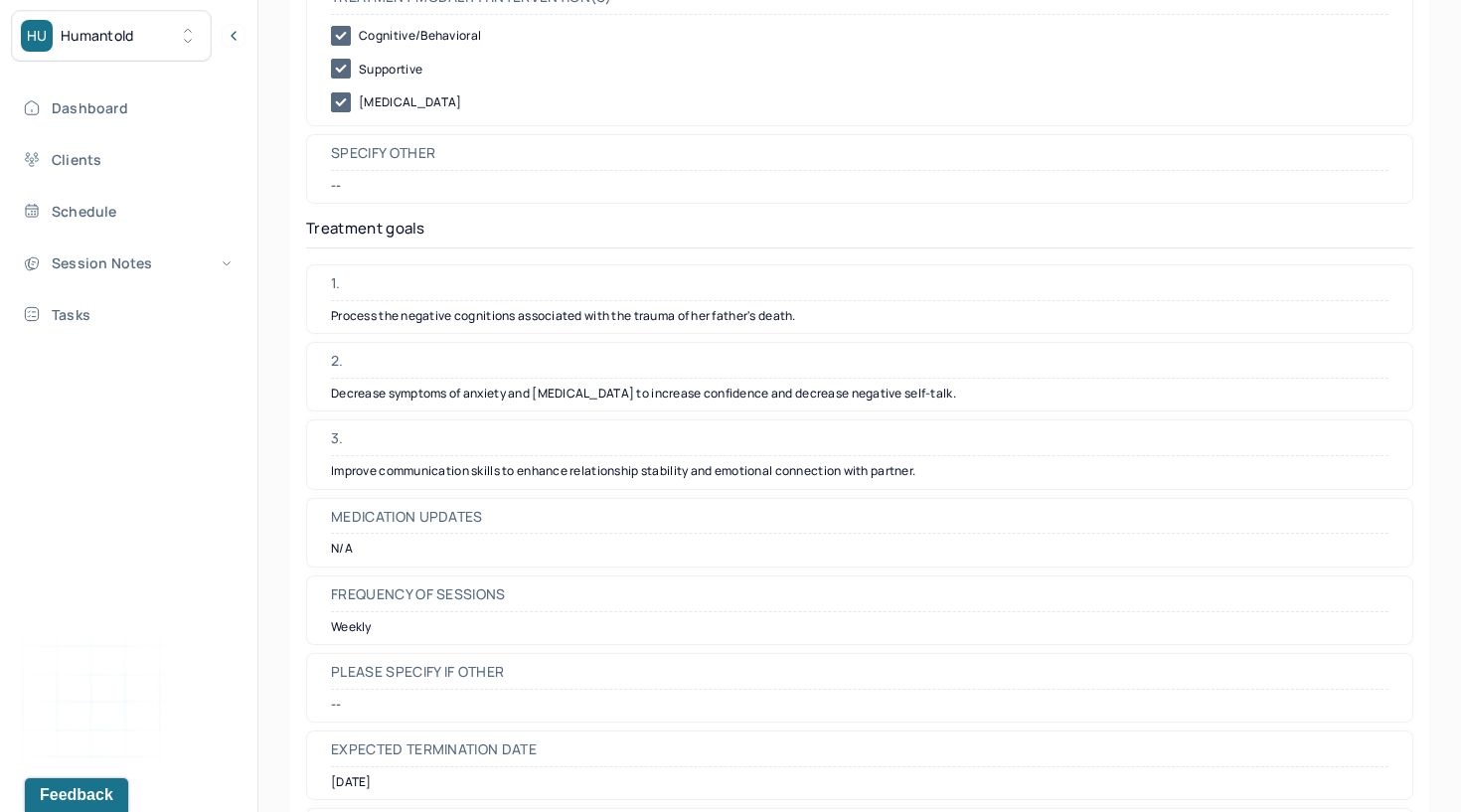 scroll, scrollTop: 0, scrollLeft: 0, axis: both 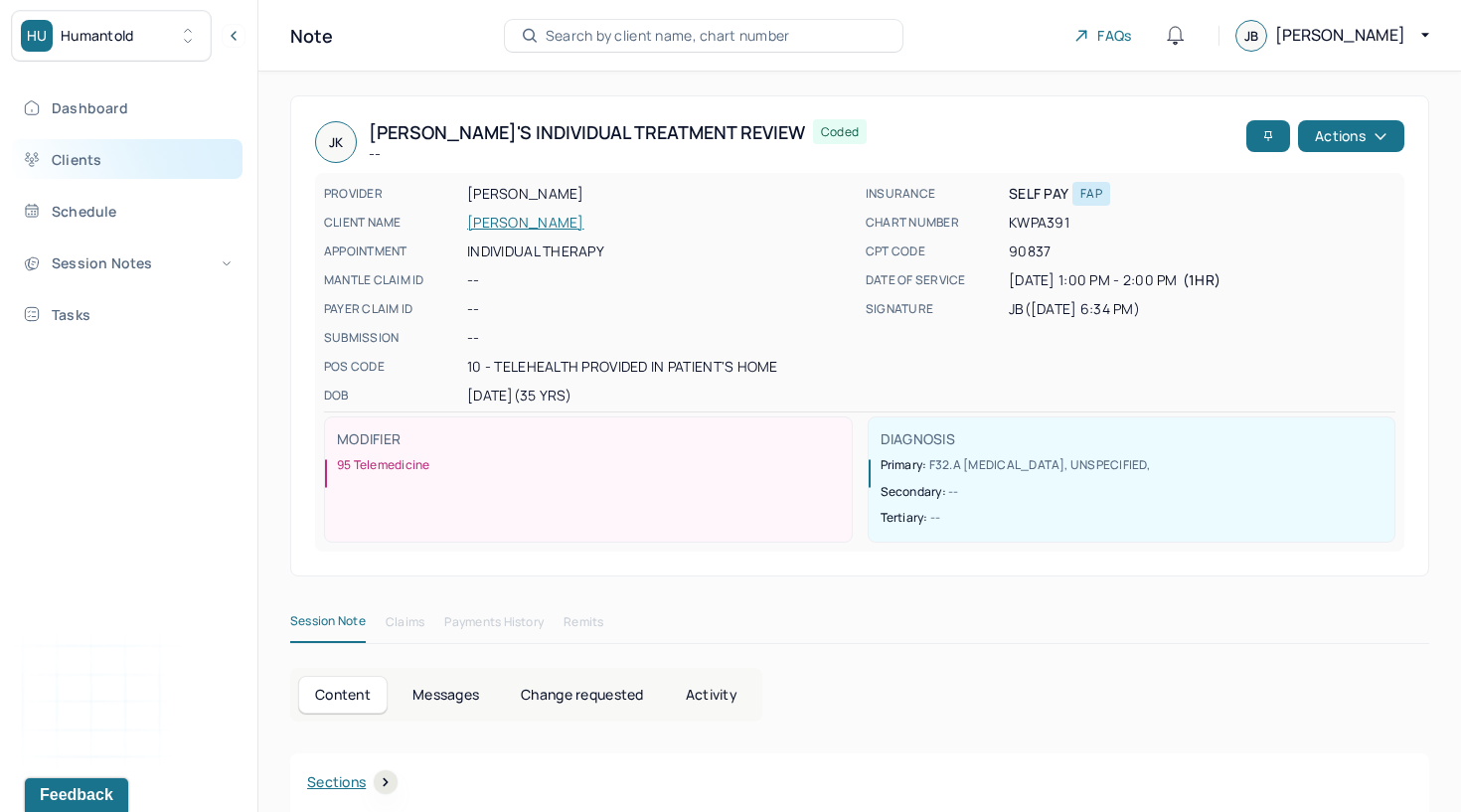 click on "Clients" at bounding box center [127, 159] 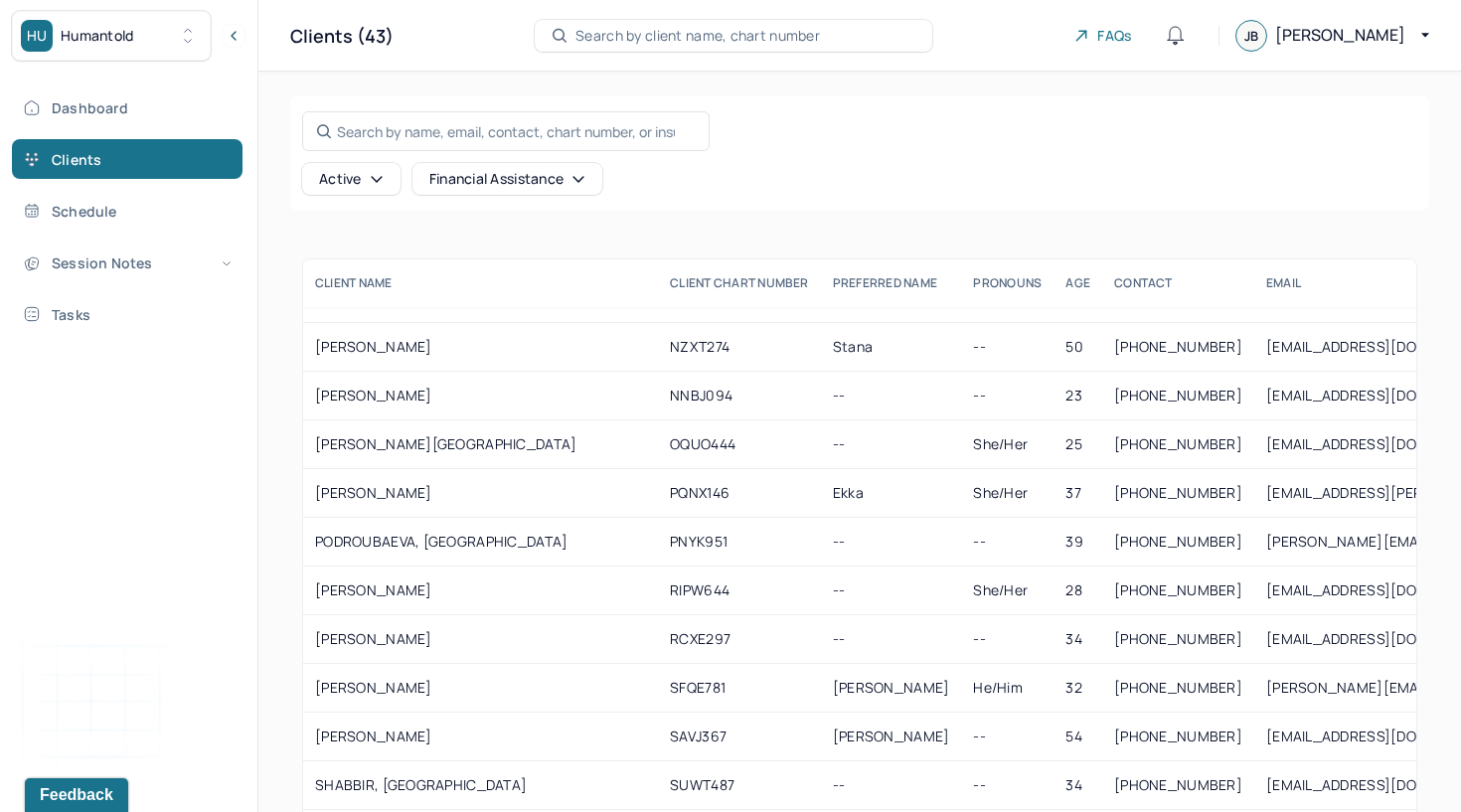 scroll, scrollTop: 1350, scrollLeft: 0, axis: vertical 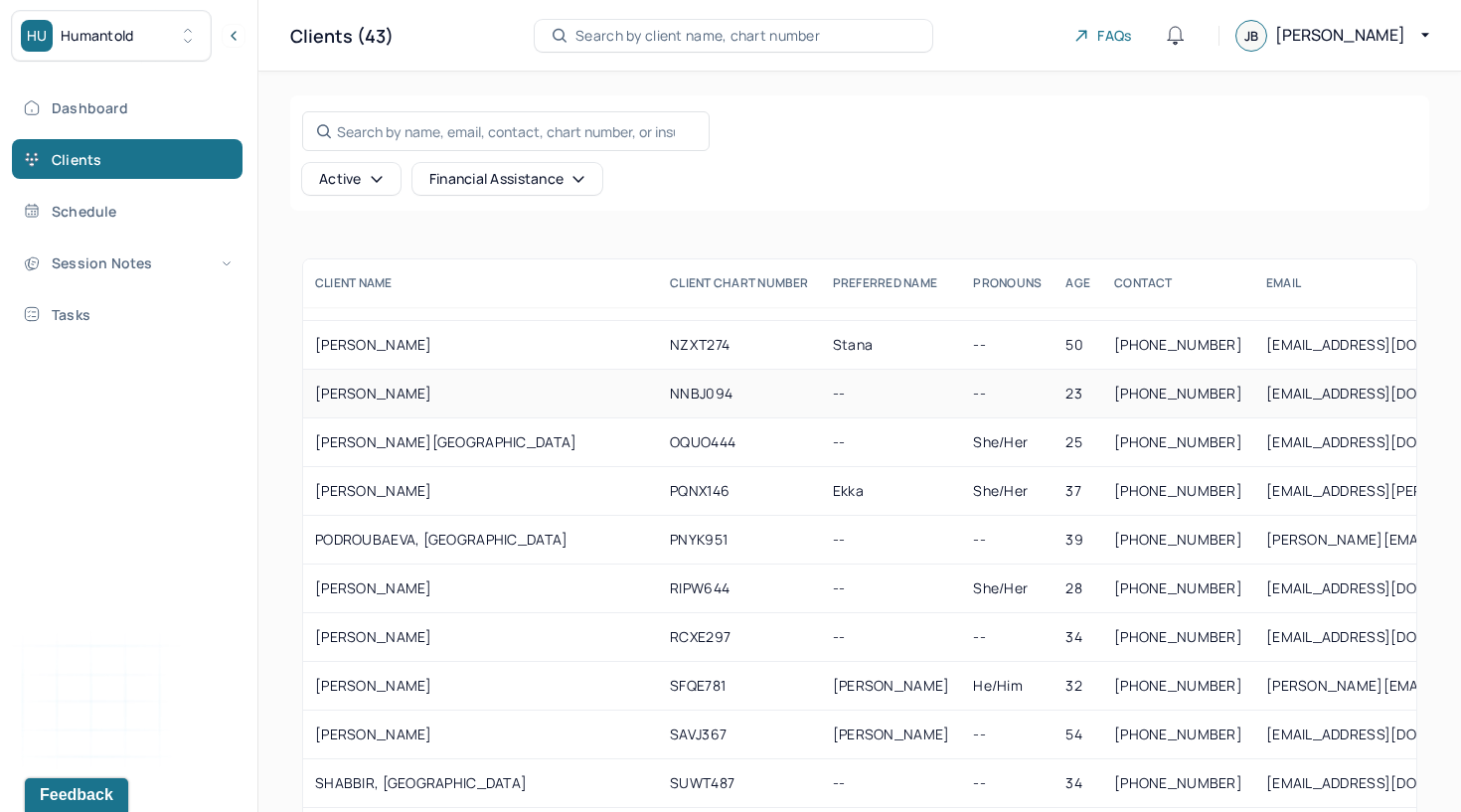 click on "[PERSON_NAME]" at bounding box center (480, 394) 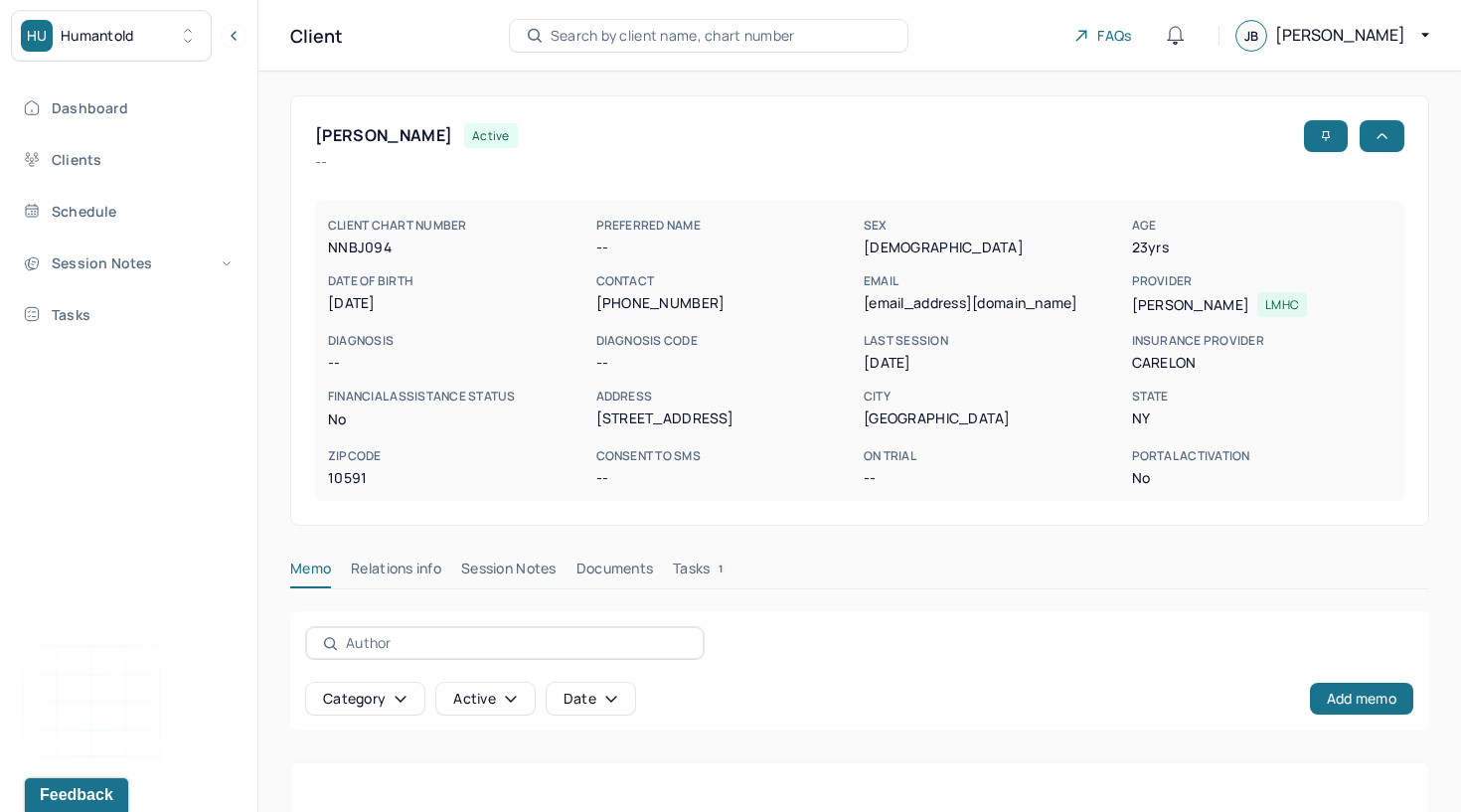 click on "Session Notes" at bounding box center [509, 572] 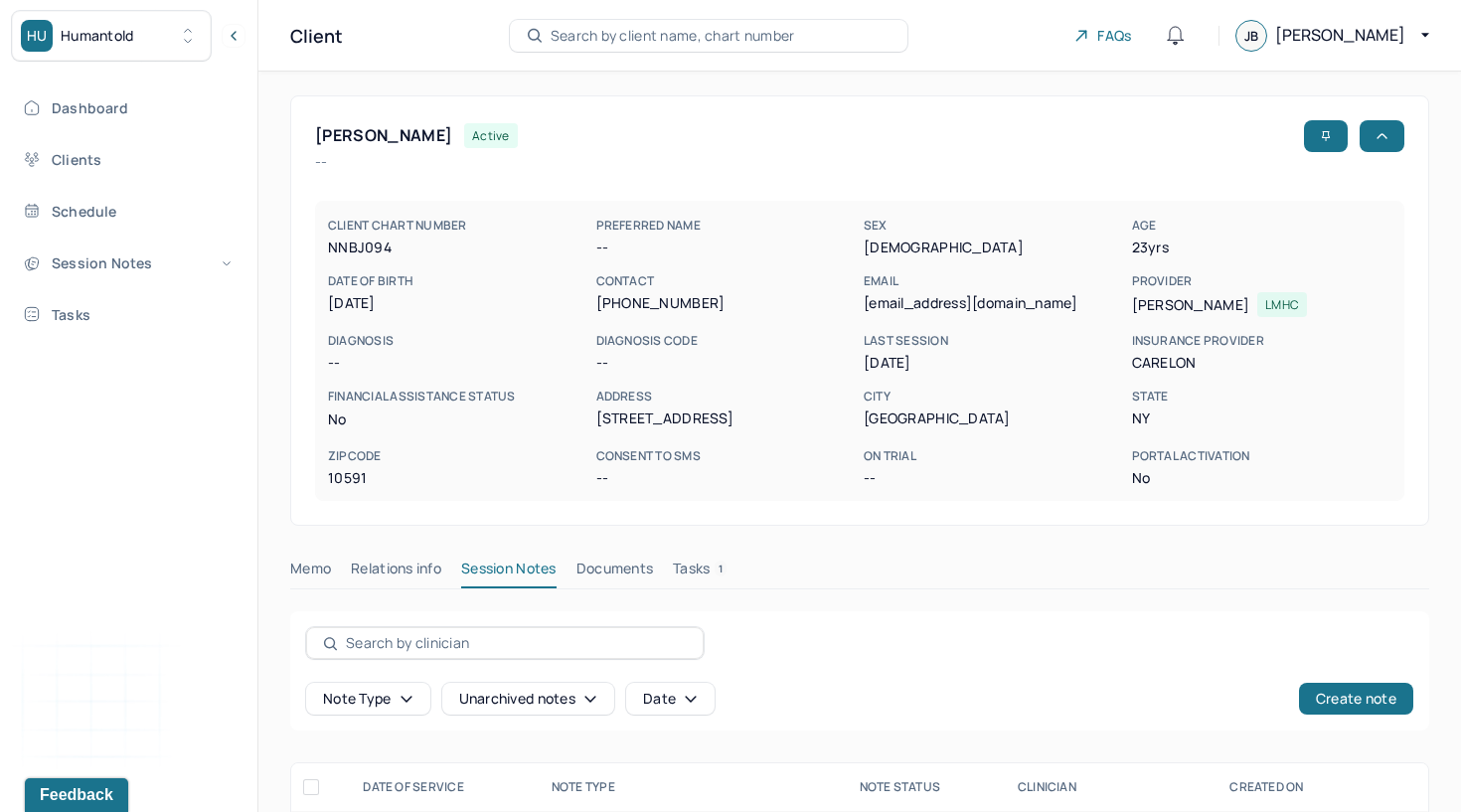 scroll, scrollTop: 319, scrollLeft: 0, axis: vertical 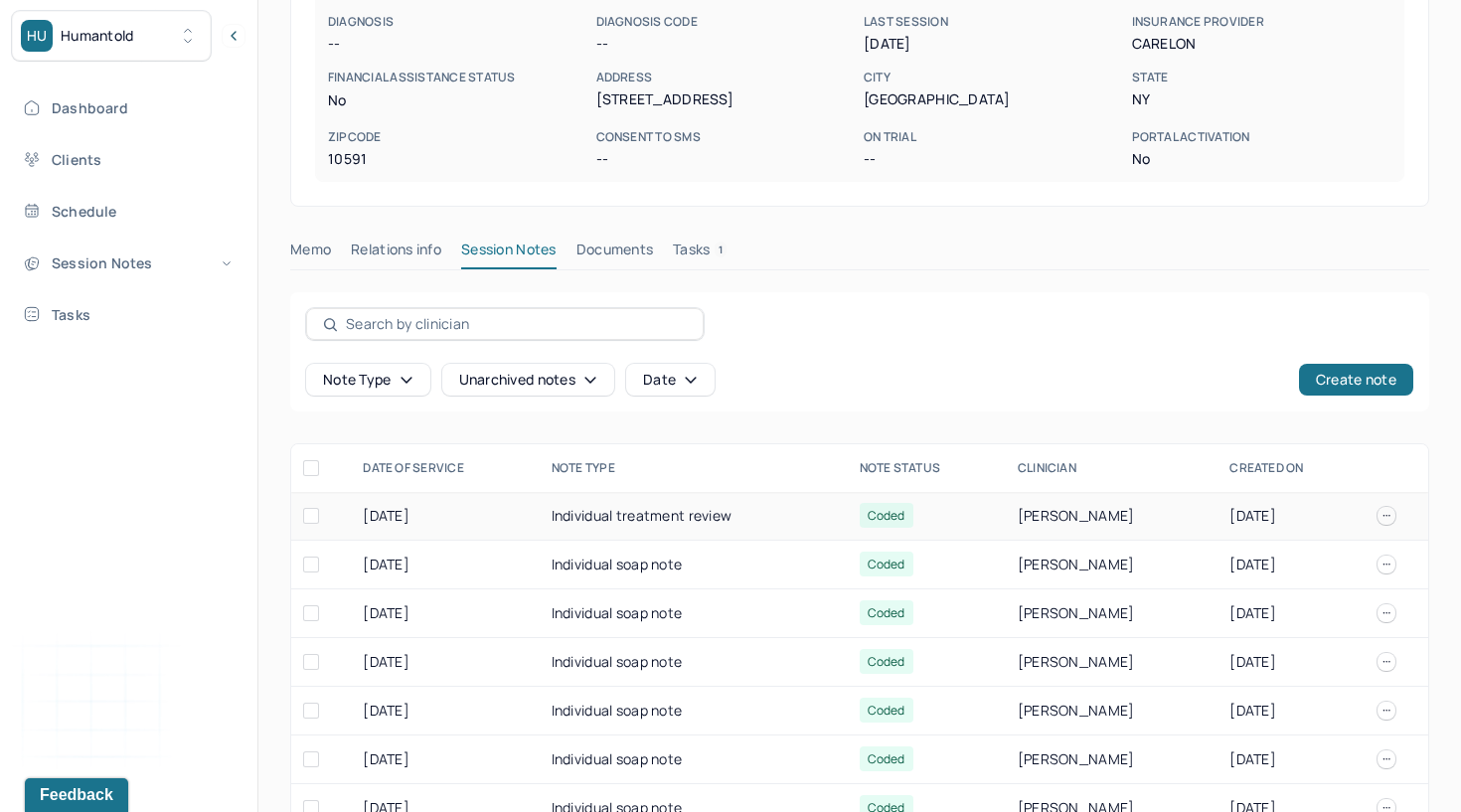 click on "Individual treatment review" at bounding box center (694, 516) 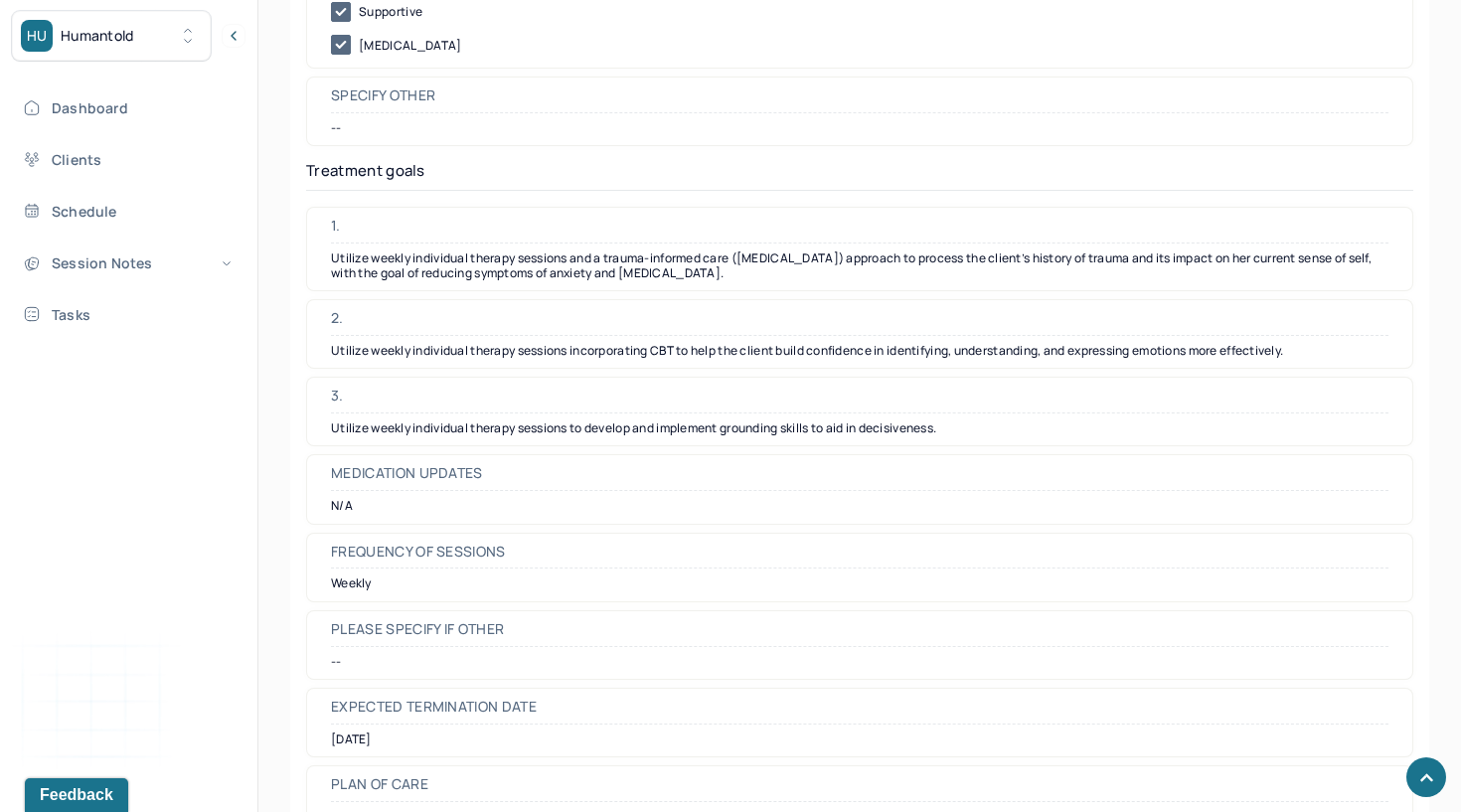 scroll, scrollTop: 0, scrollLeft: 0, axis: both 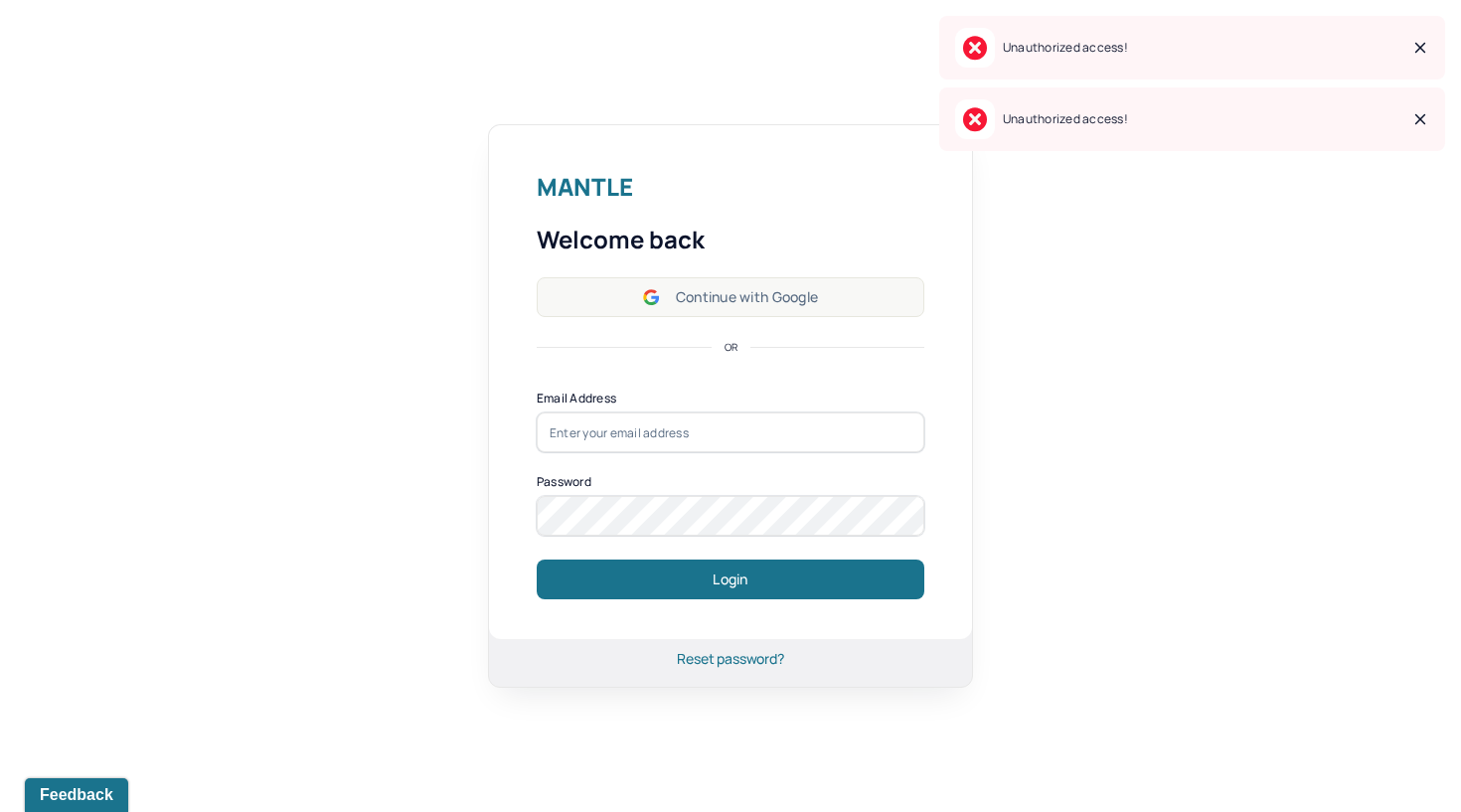 click on "Continue with Google" at bounding box center (730, 297) 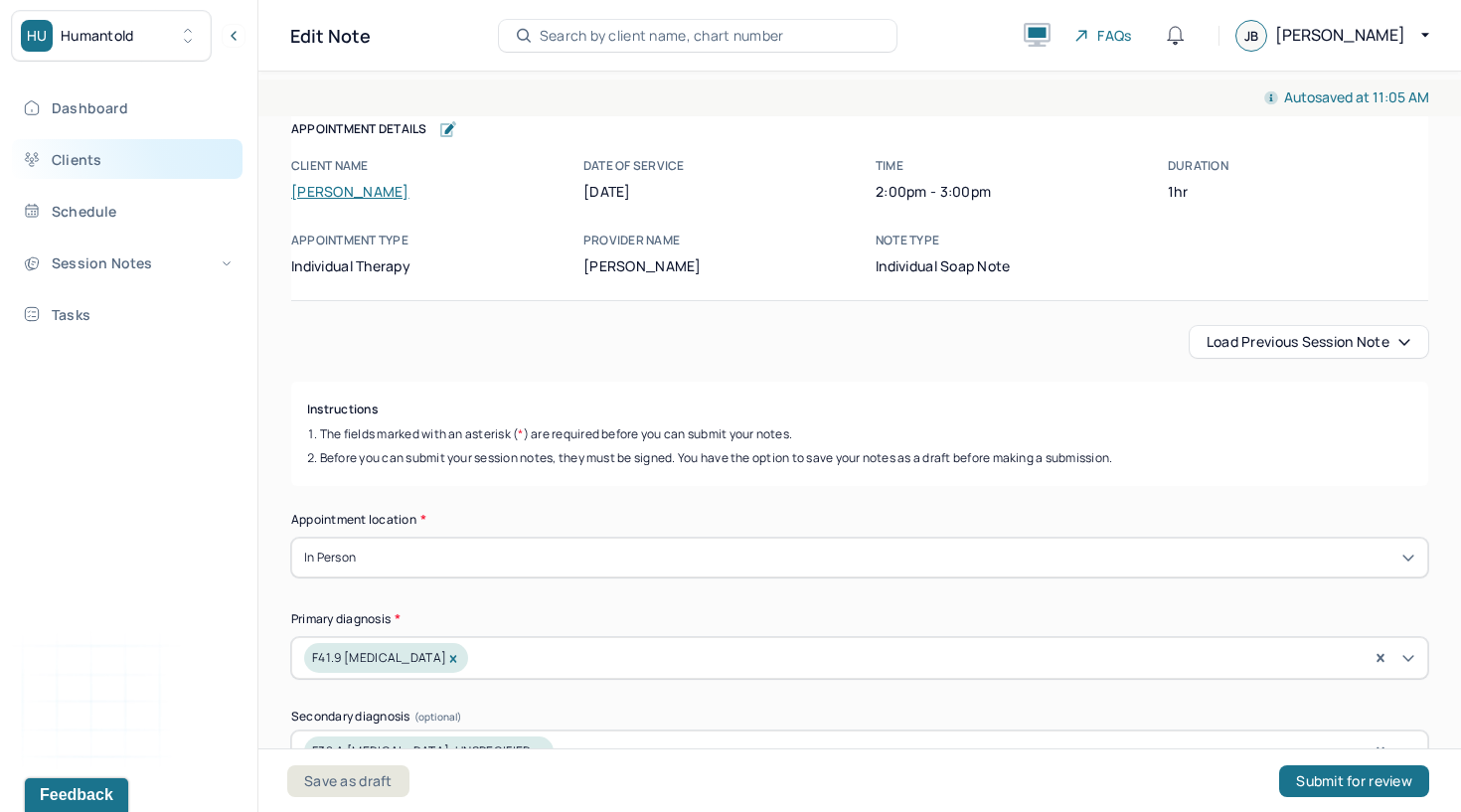 click on "Clients" at bounding box center (127, 159) 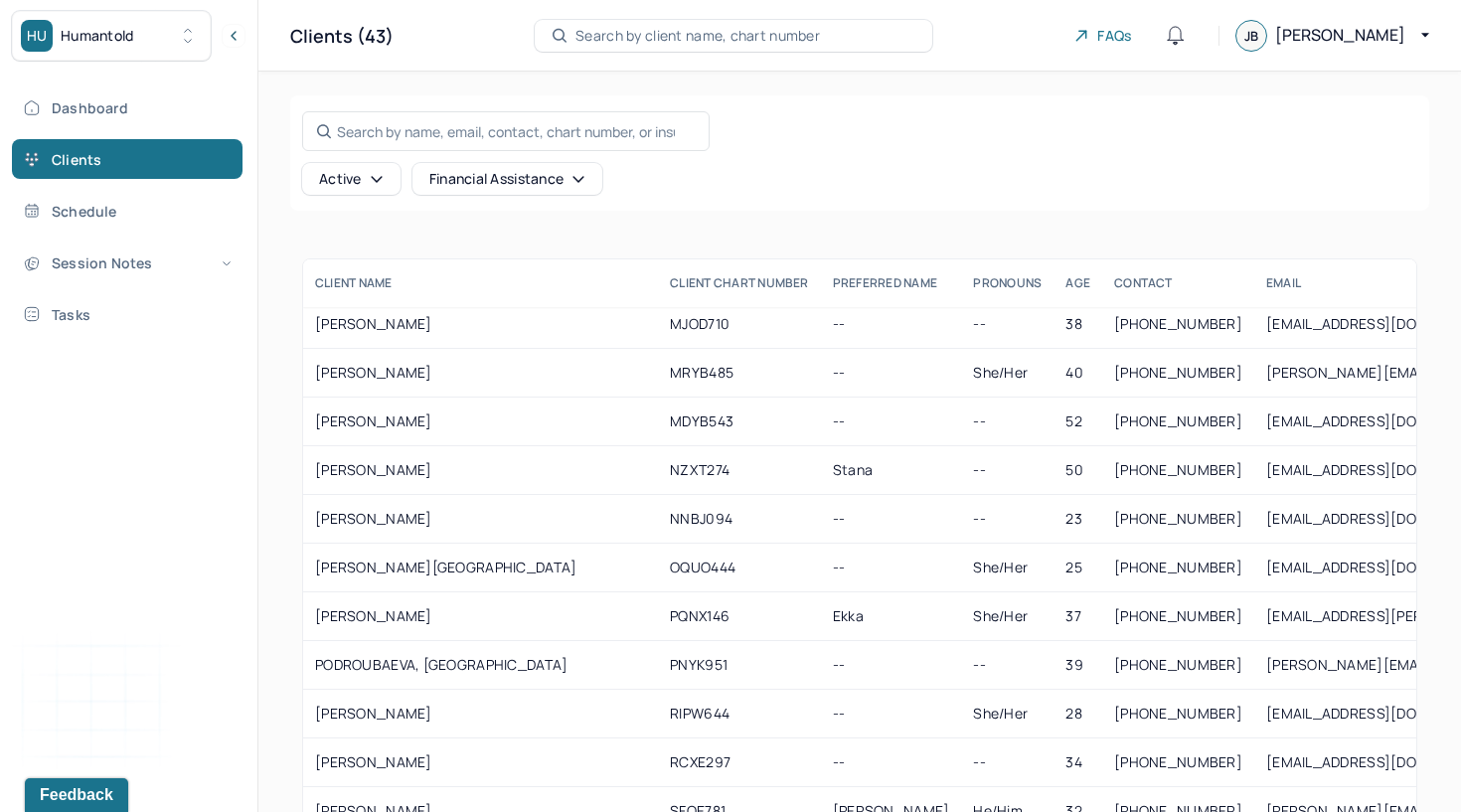 scroll, scrollTop: 1440, scrollLeft: 0, axis: vertical 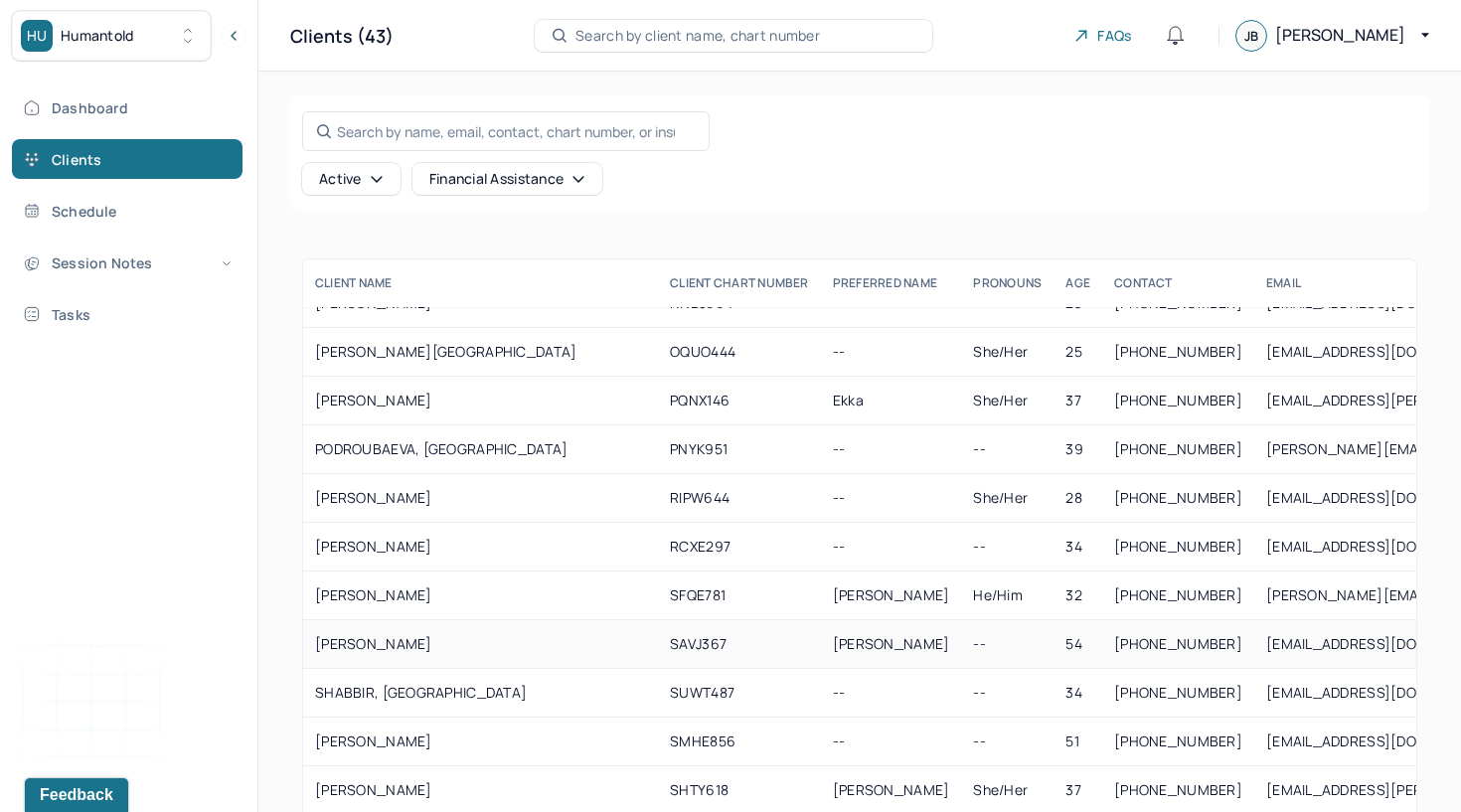 click on "[PERSON_NAME]" at bounding box center [480, 644] 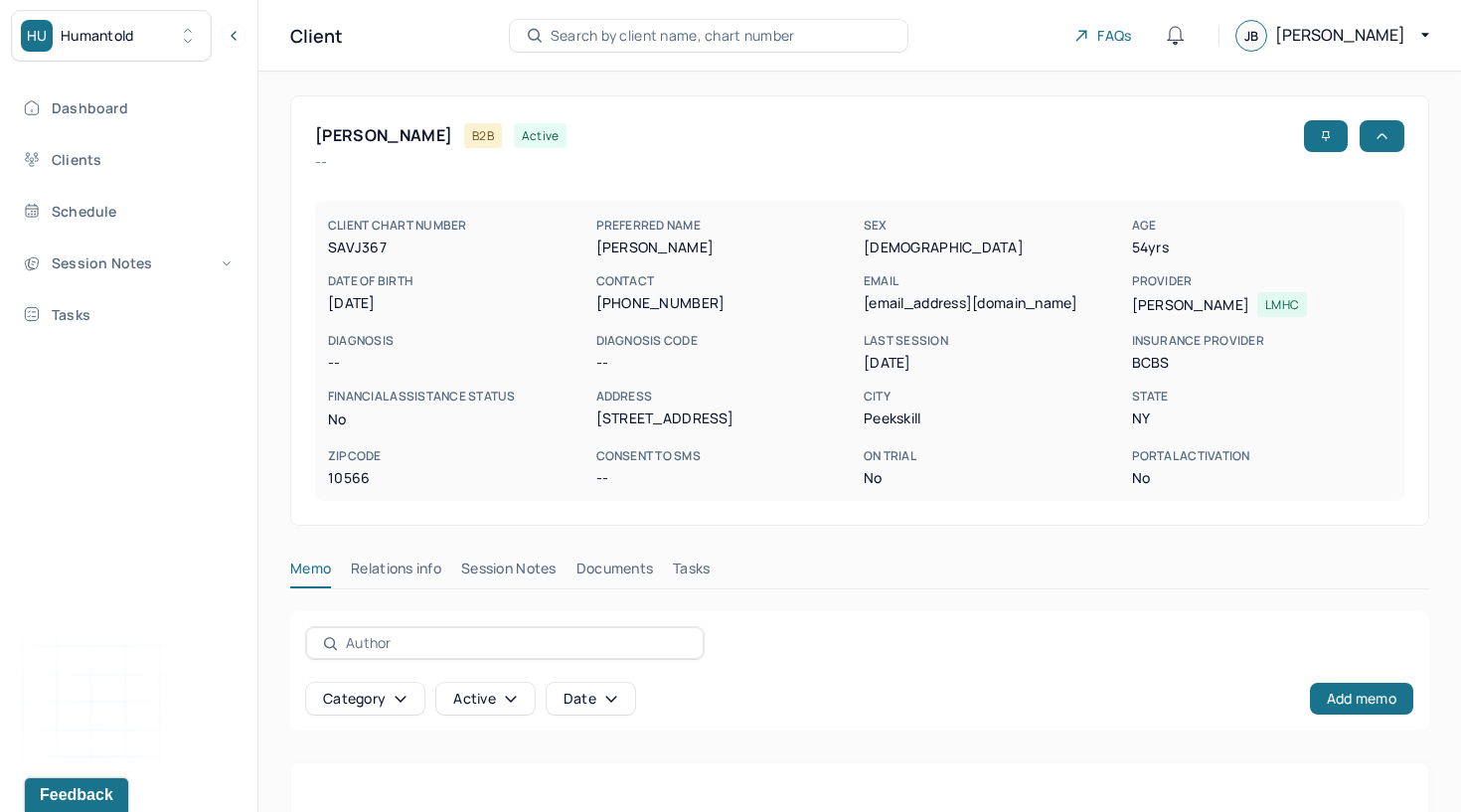 click on "Session Notes" at bounding box center [509, 572] 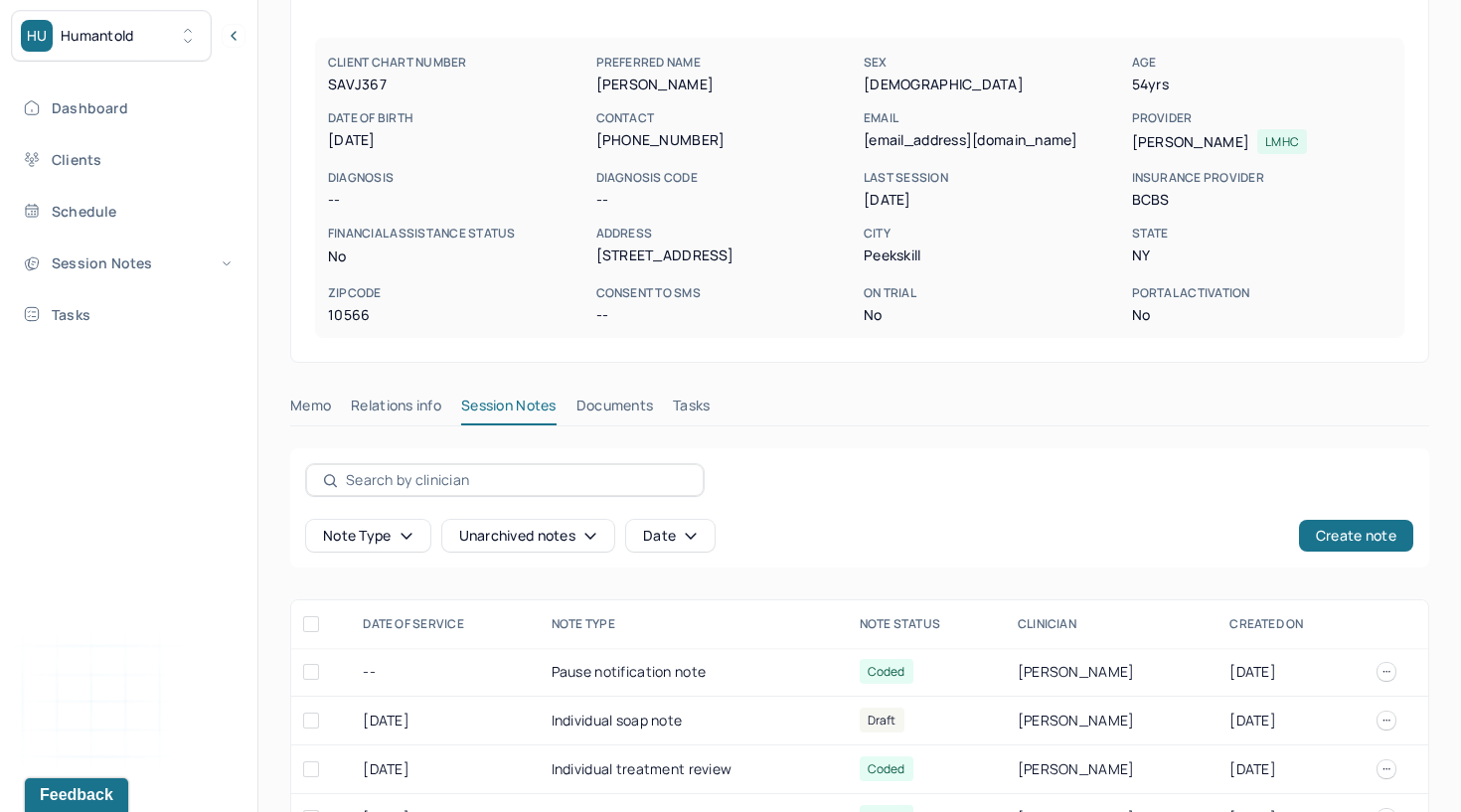 scroll, scrollTop: 178, scrollLeft: 0, axis: vertical 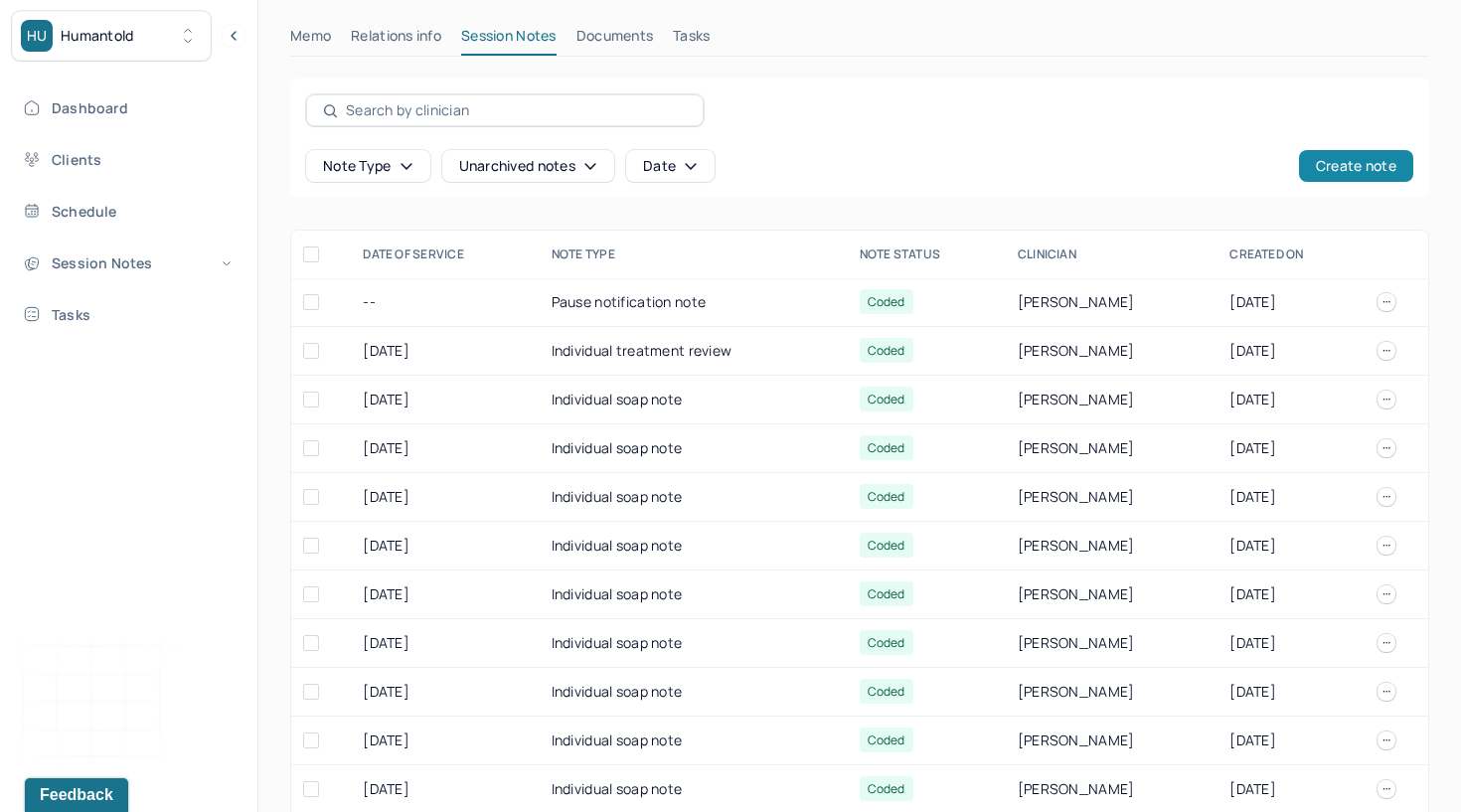 click on "Create note" at bounding box center (1356, 166) 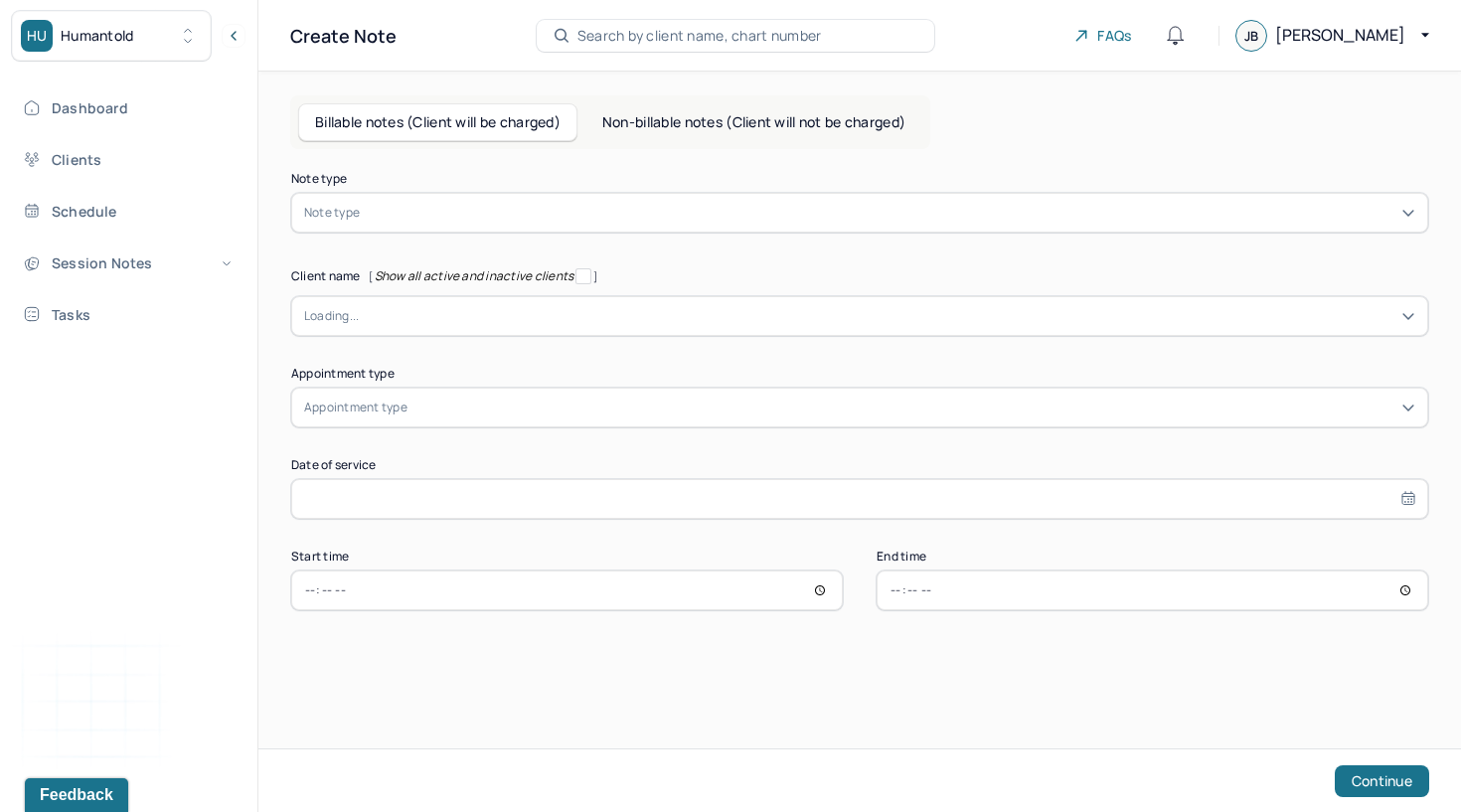 scroll, scrollTop: 0, scrollLeft: 0, axis: both 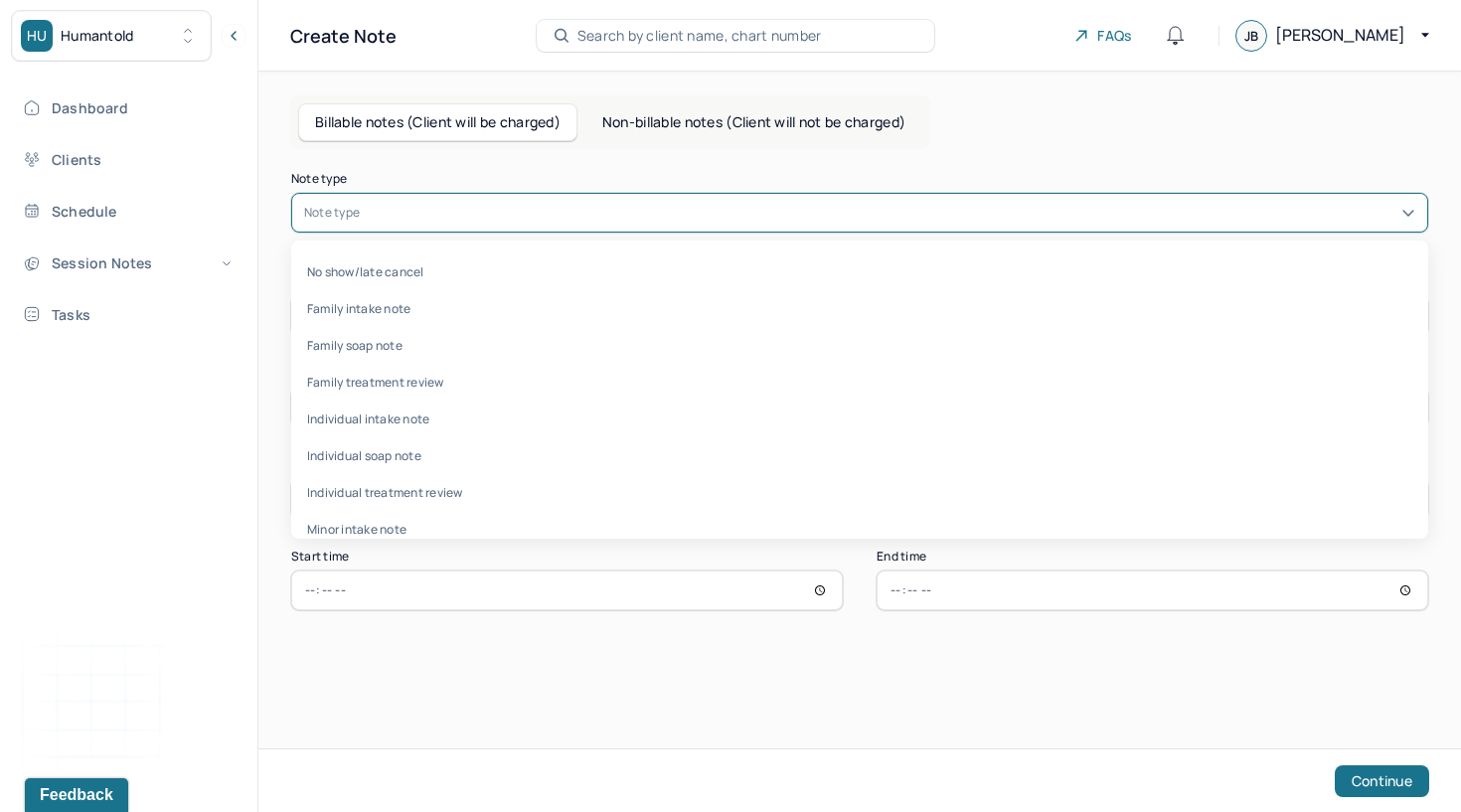 click at bounding box center (890, 213) 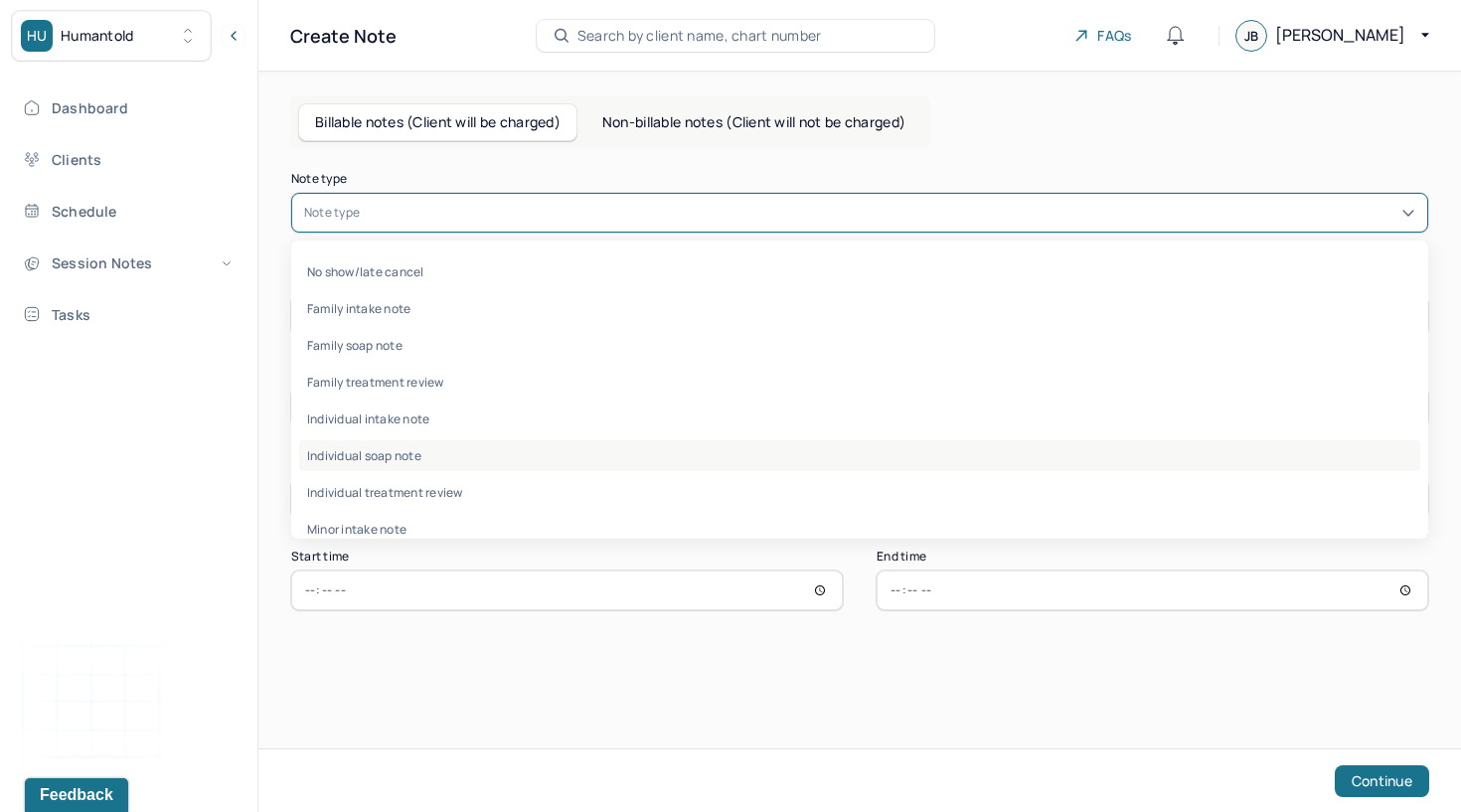 click on "Individual soap note" at bounding box center (860, 455) 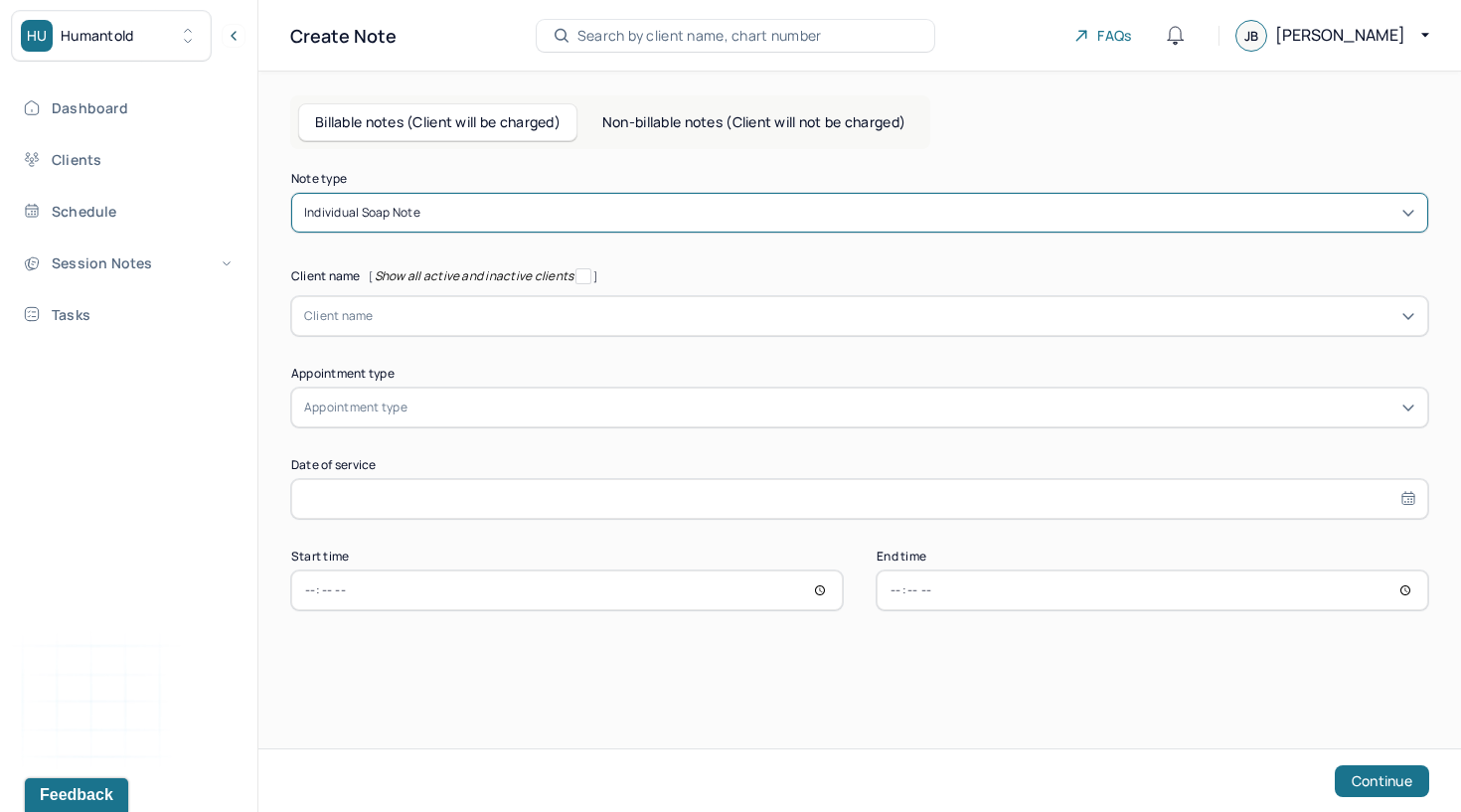 click at bounding box center (894, 316) 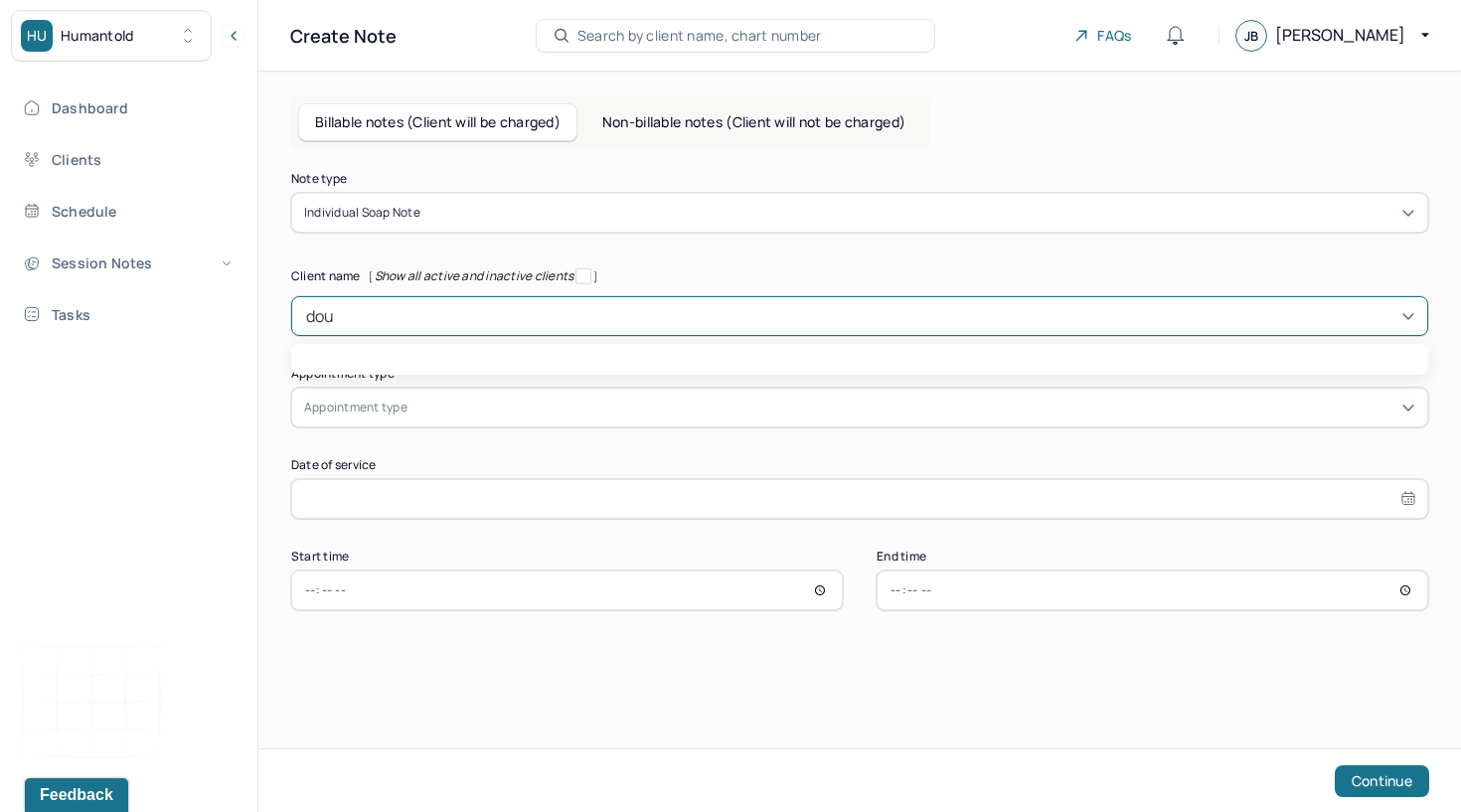 type on "[PERSON_NAME]" 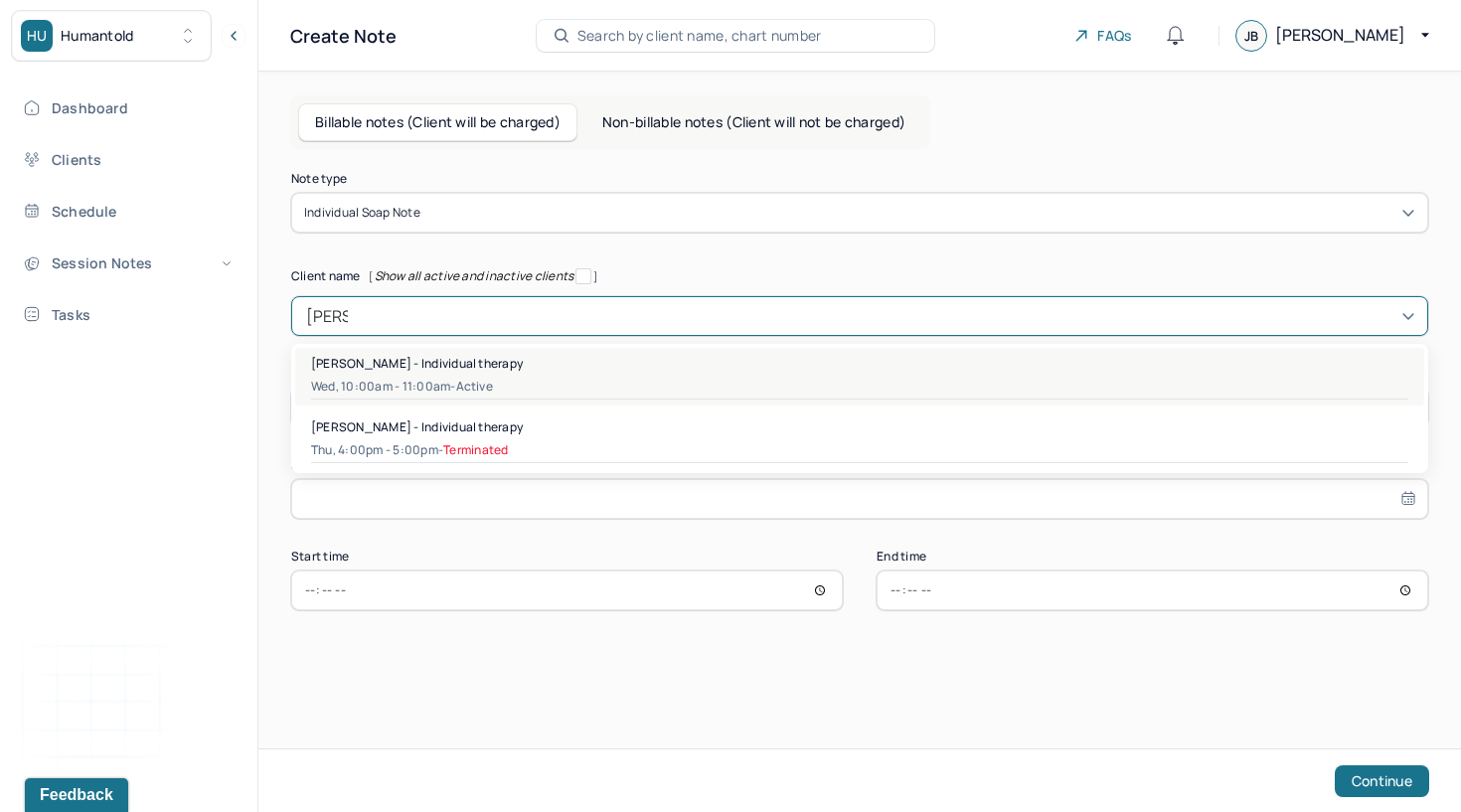 click on "Wed, 10:00am - 11:00am  -  active" at bounding box center (860, 387) 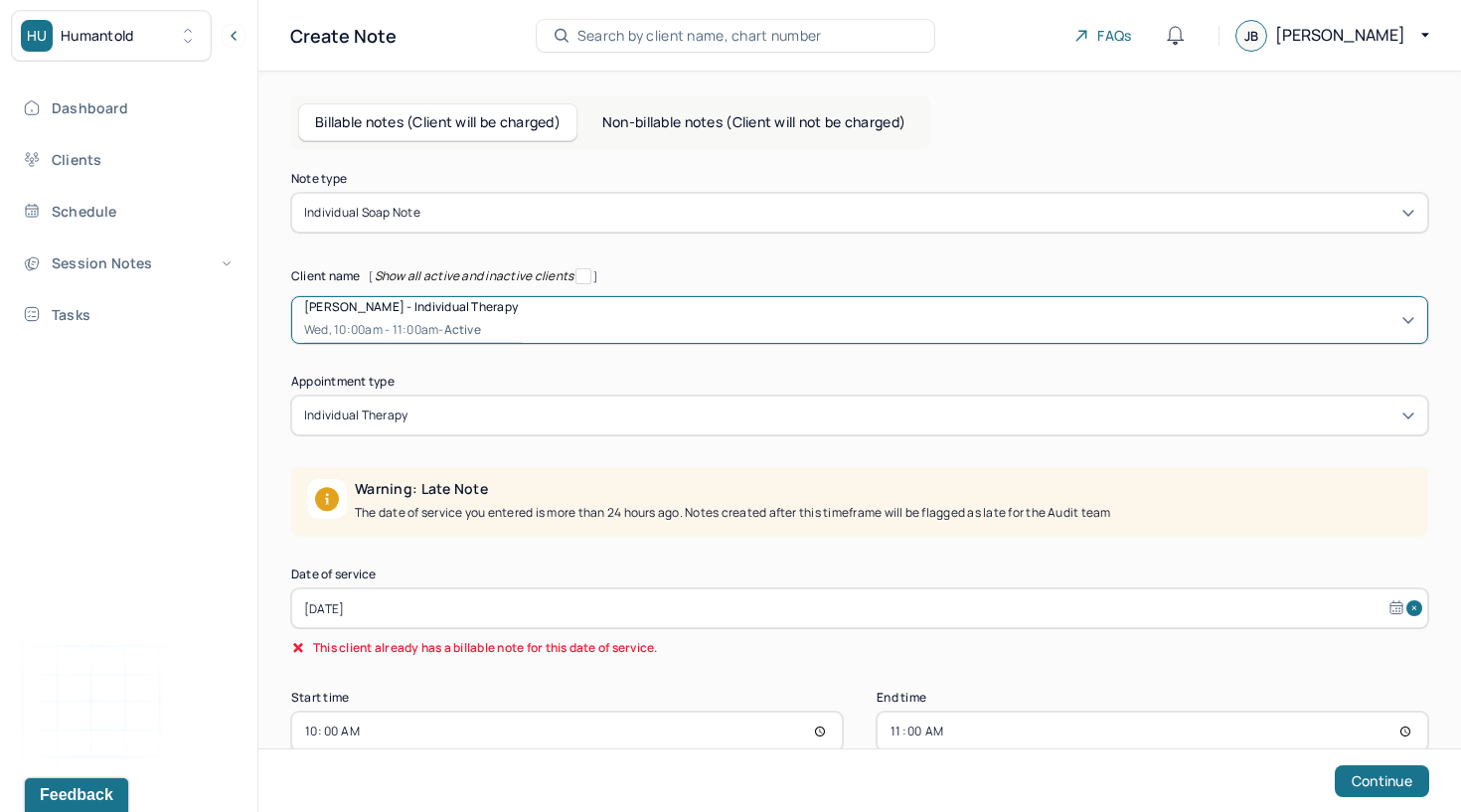 click on "[DATE]" at bounding box center [860, 608] 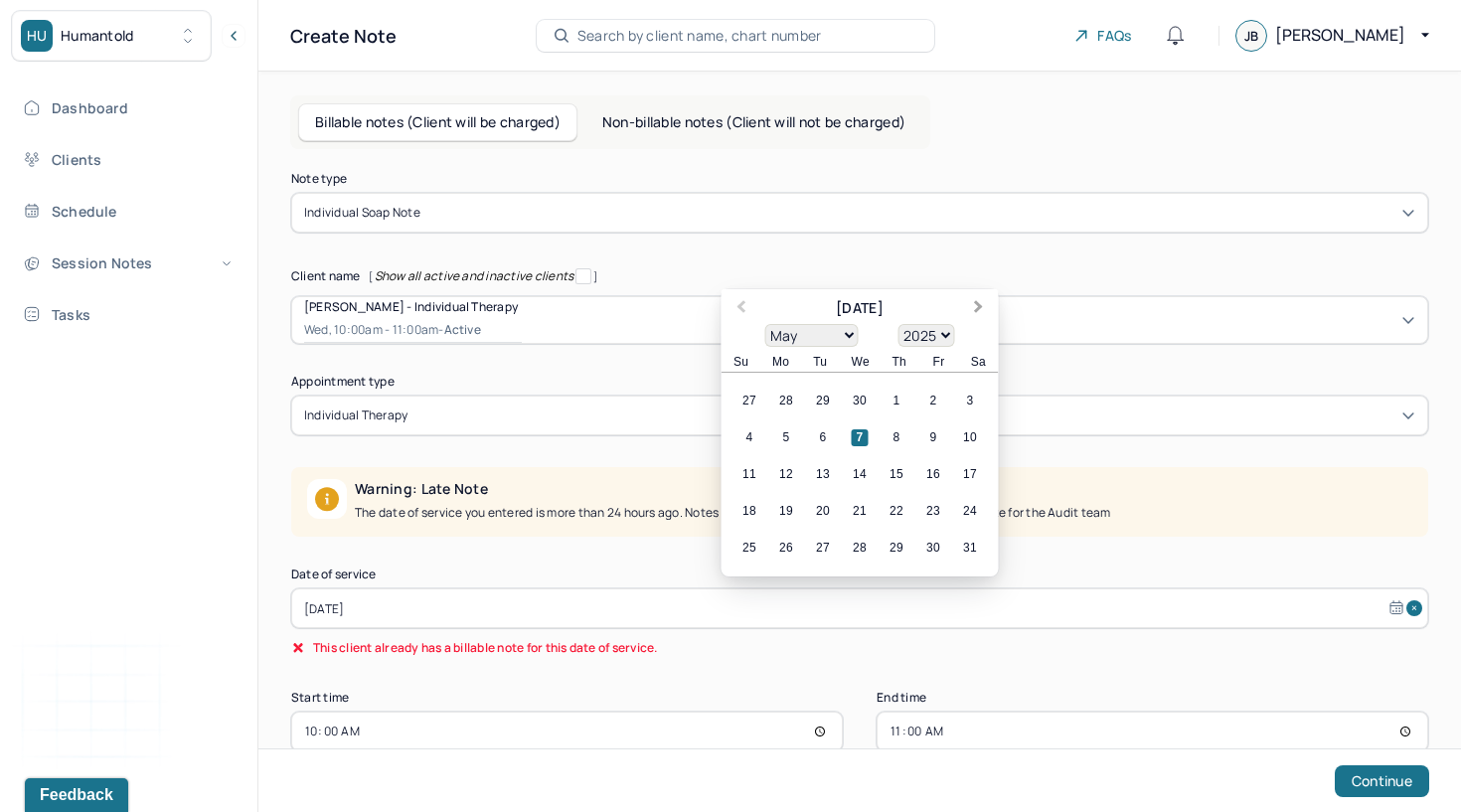 click on "Next Month" at bounding box center [981, 310] 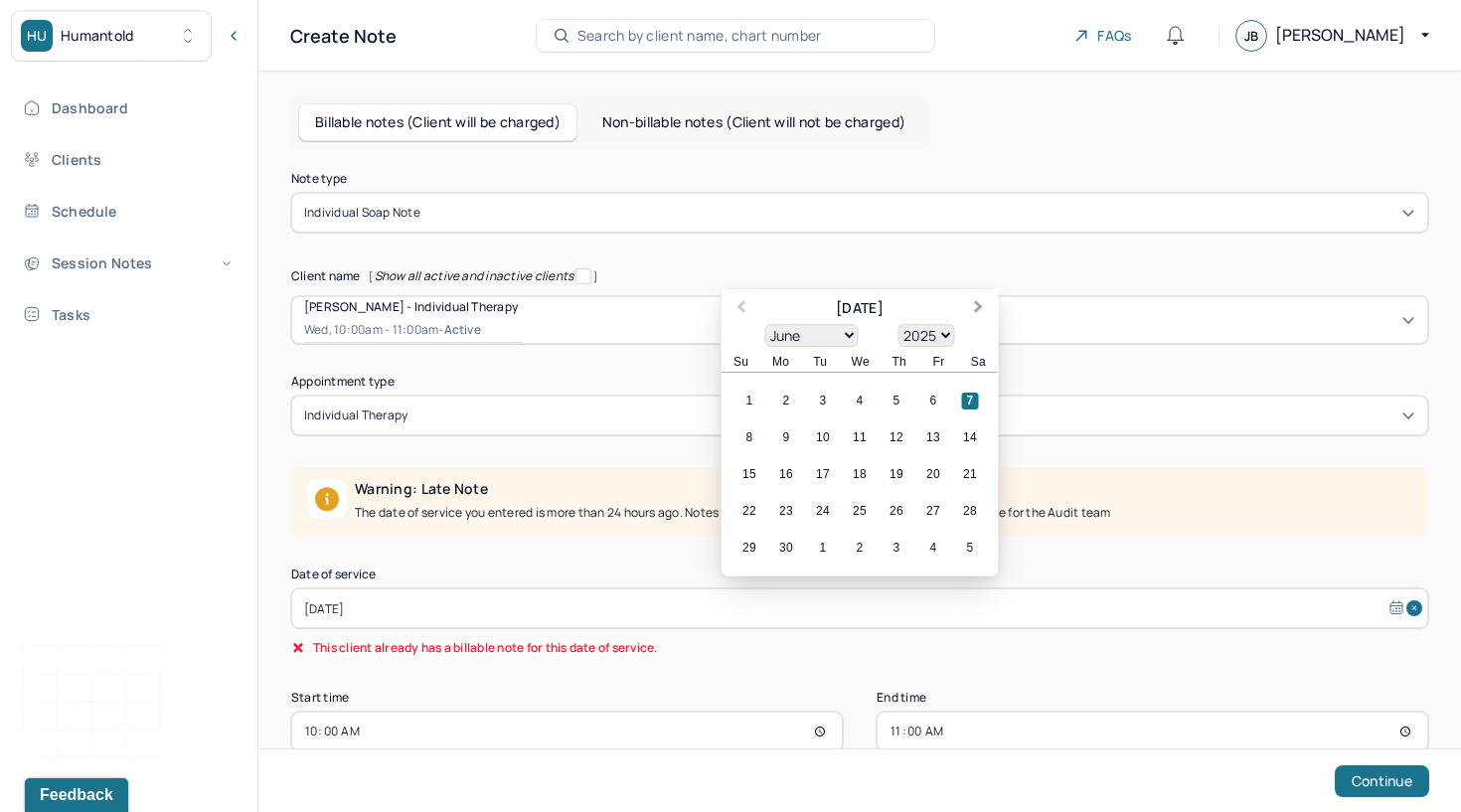 click on "Next Month" at bounding box center [981, 310] 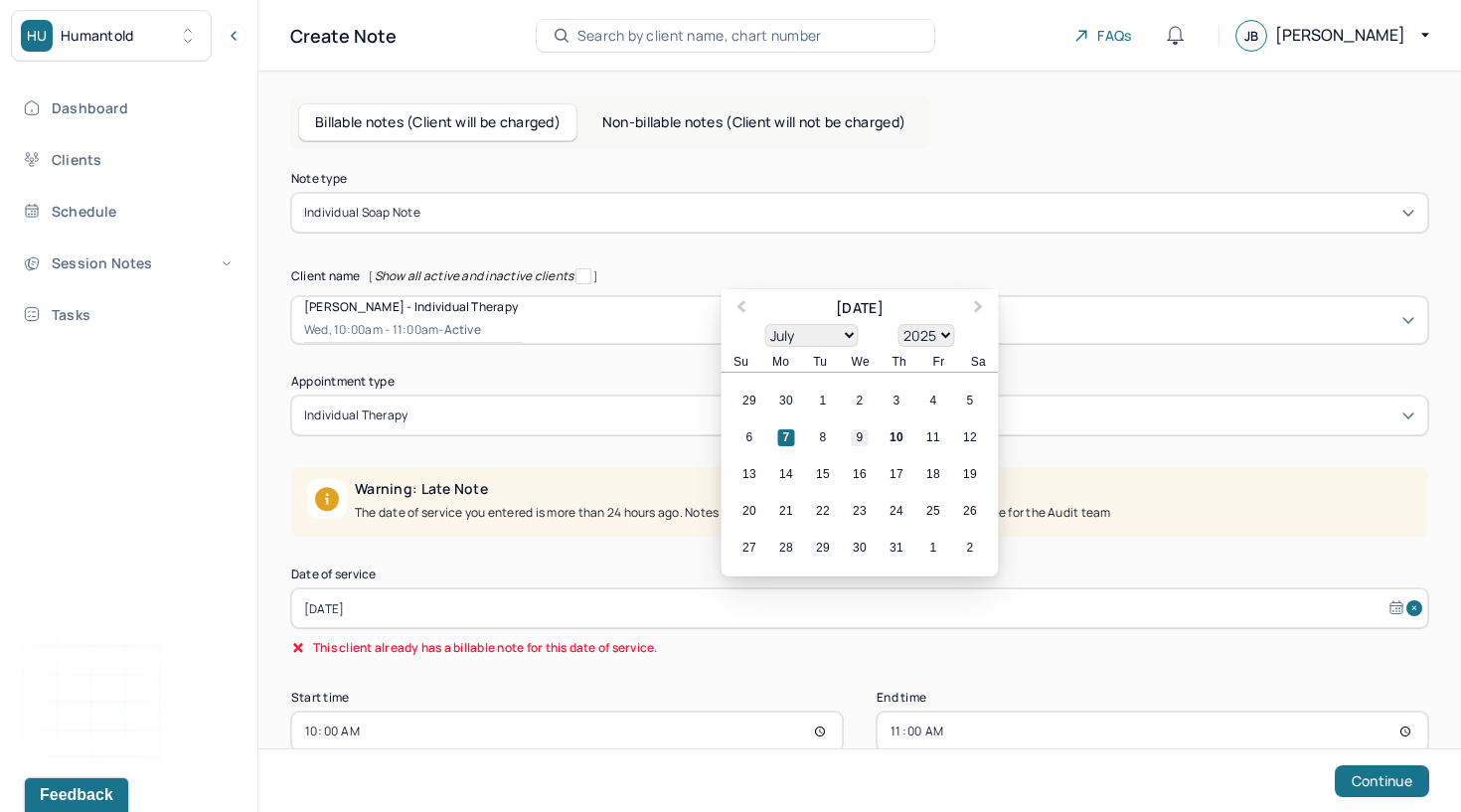 click on "9" at bounding box center (860, 437) 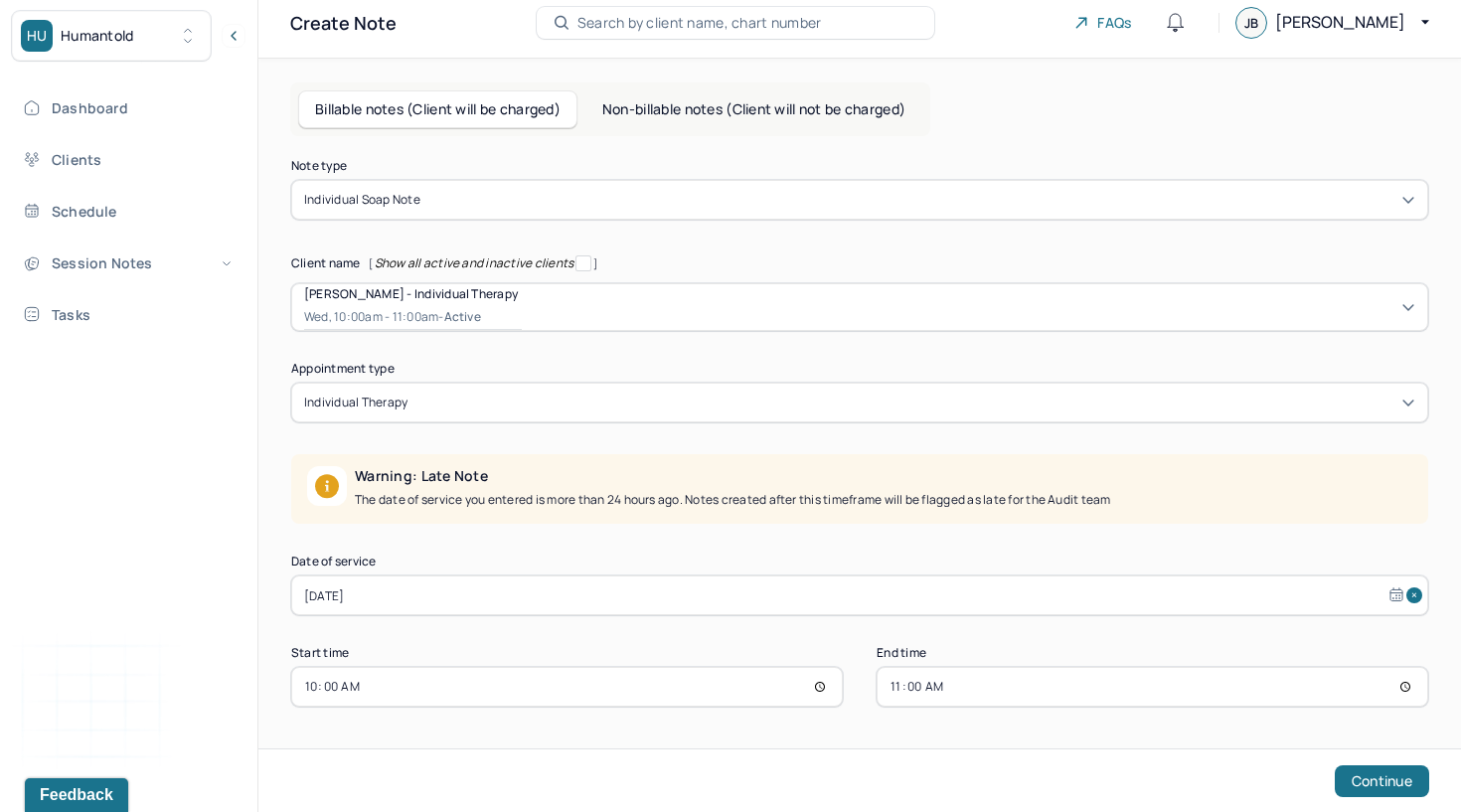 scroll, scrollTop: 13, scrollLeft: 0, axis: vertical 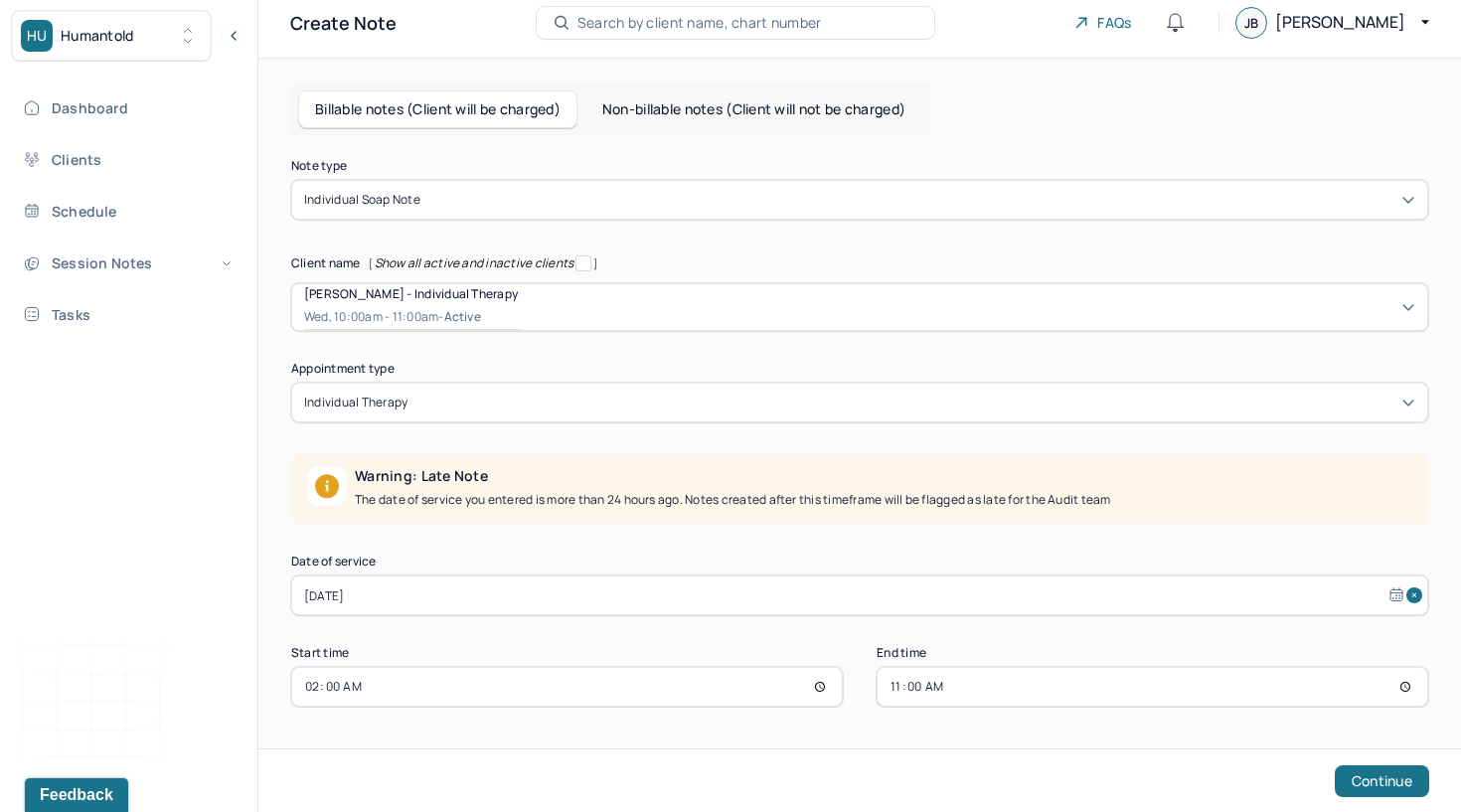click on "02:00" at bounding box center (567, 687) 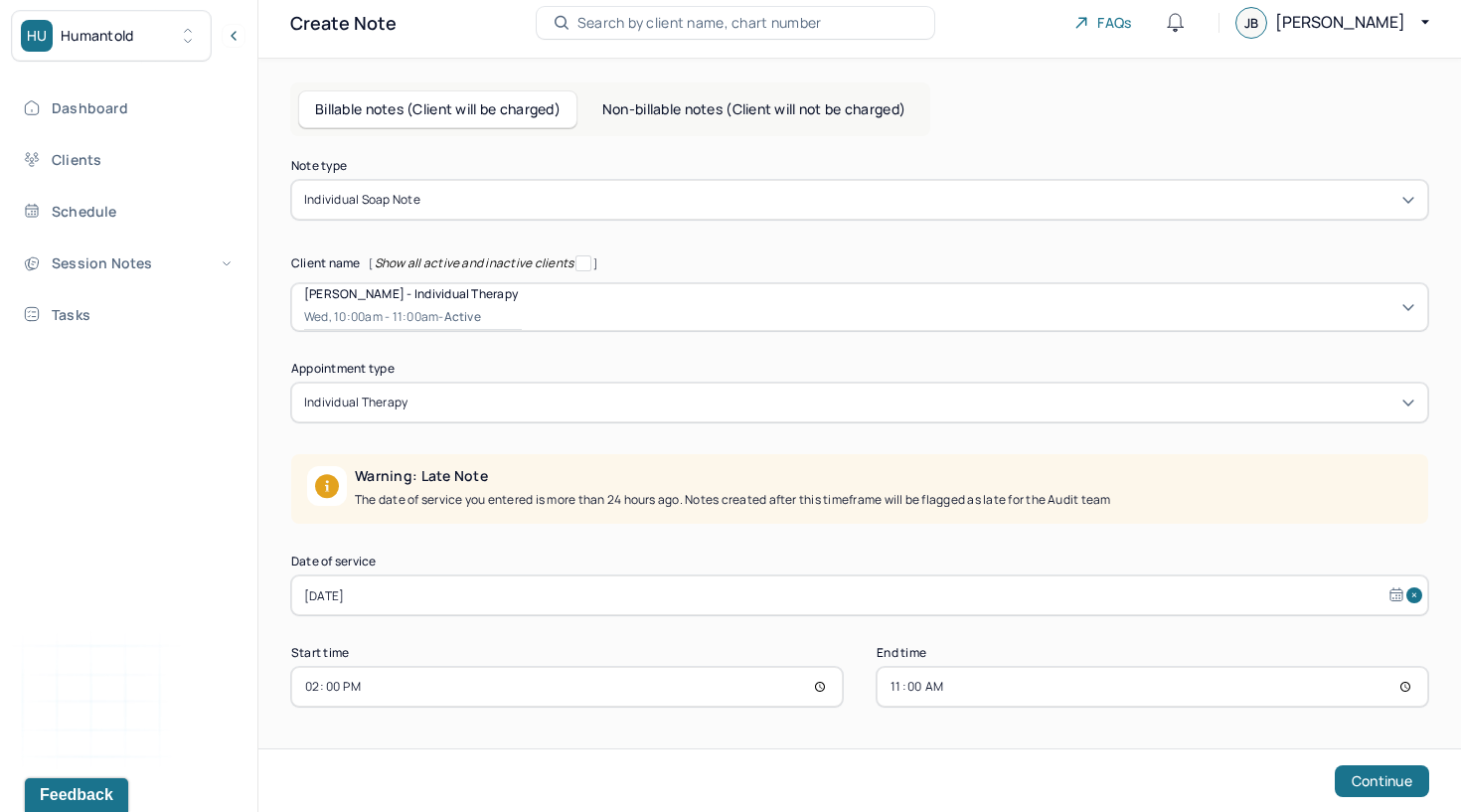 type on "14:00" 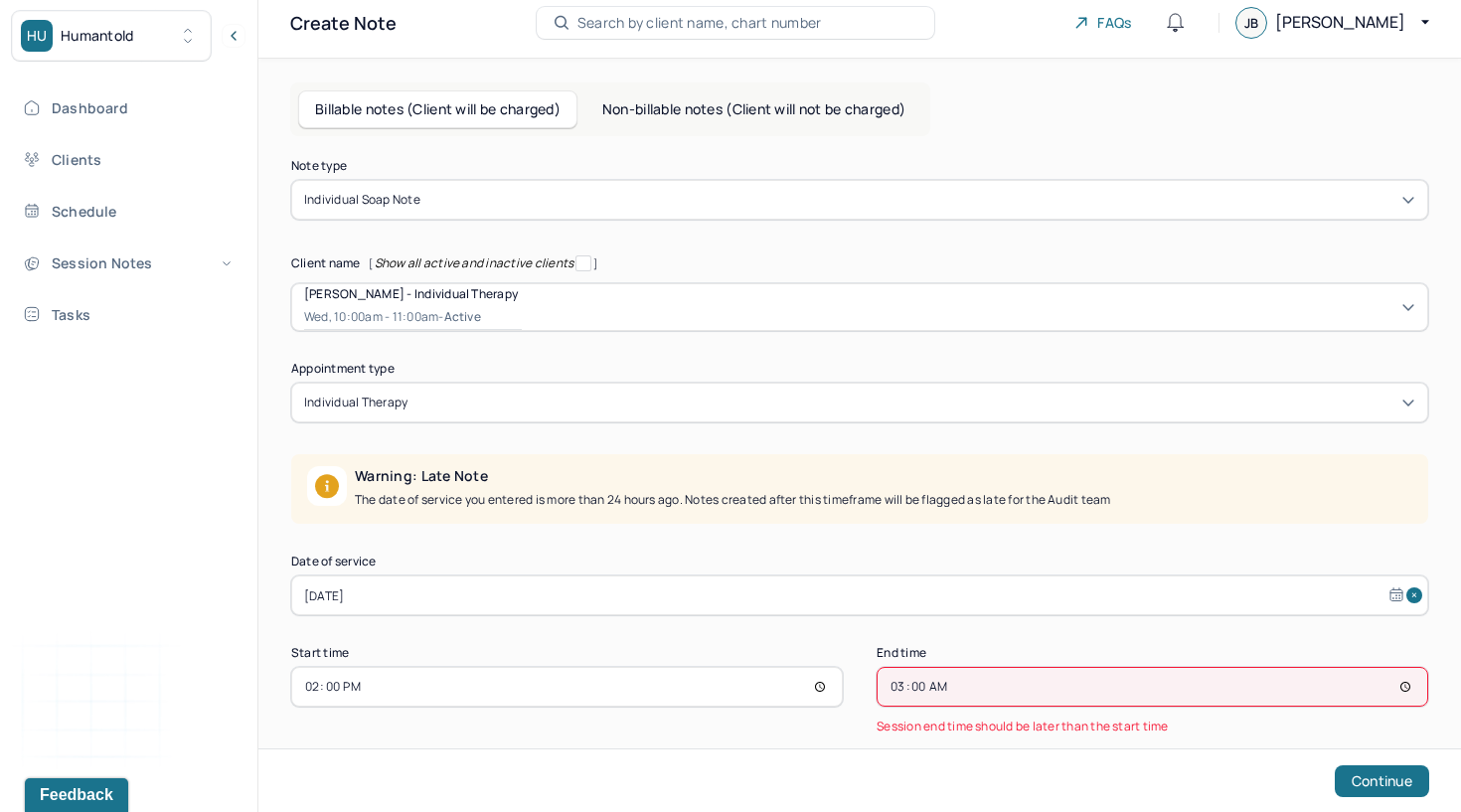 click on "03:00" at bounding box center (1152, 687) 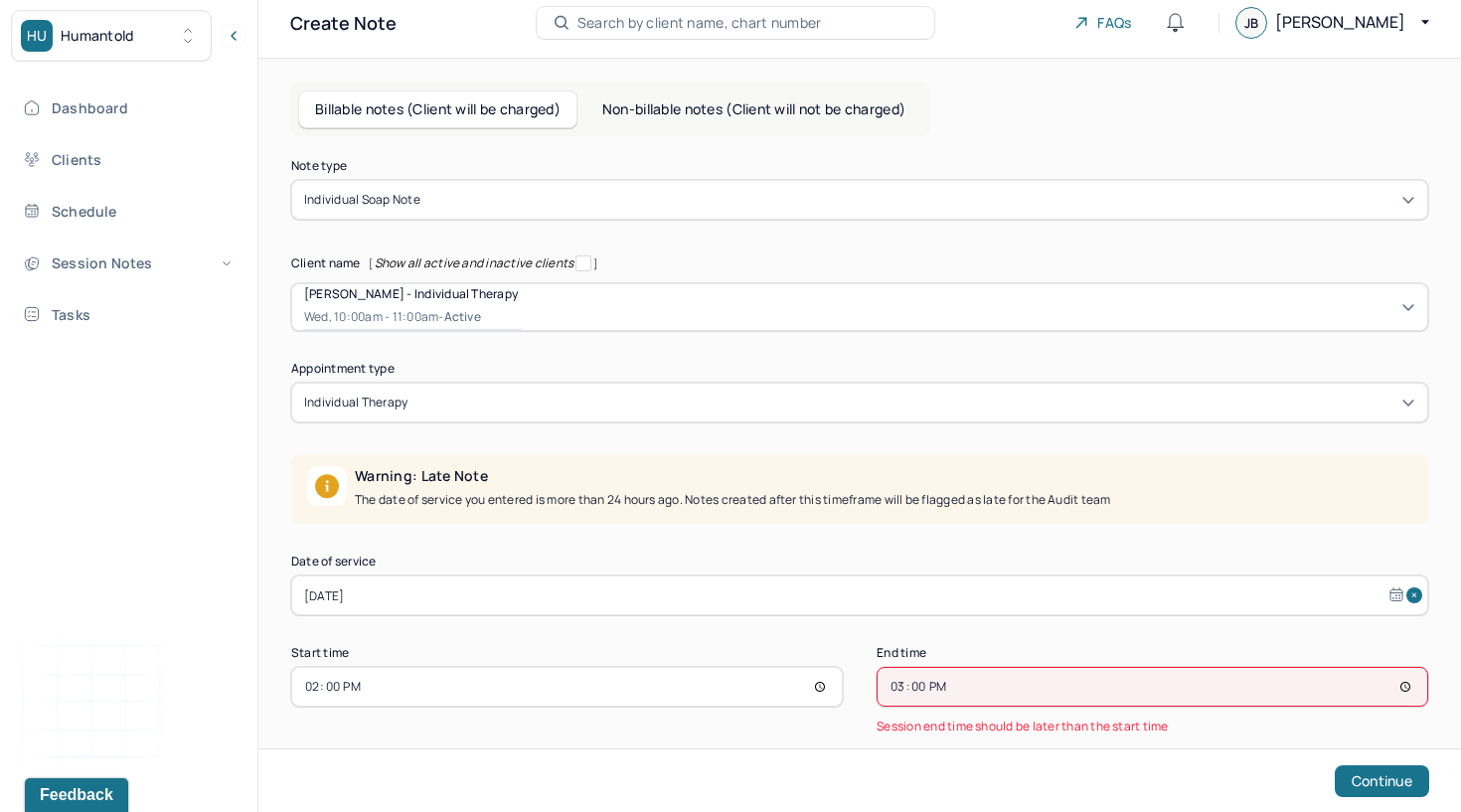 scroll, scrollTop: 0, scrollLeft: 0, axis: both 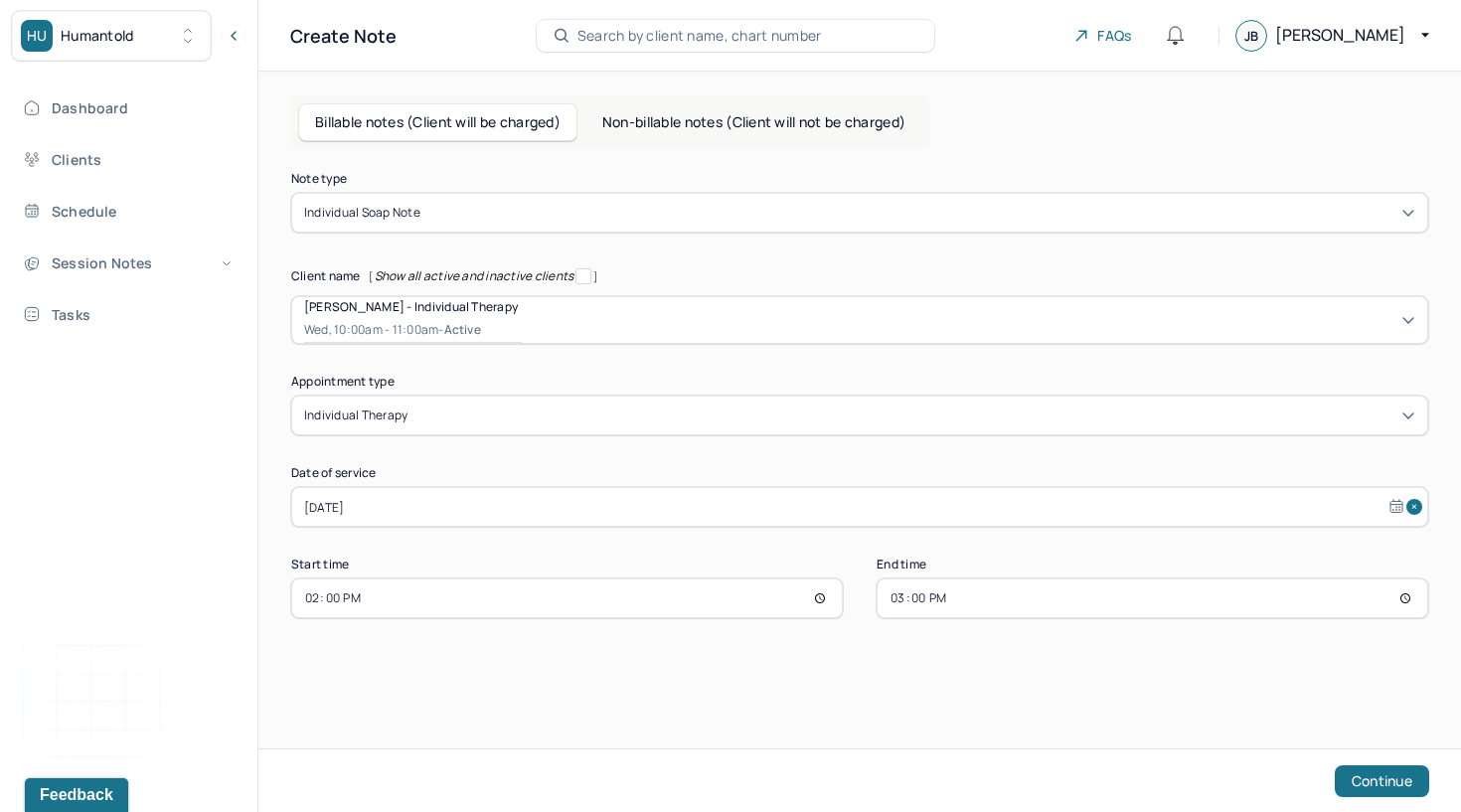 type on "15:00" 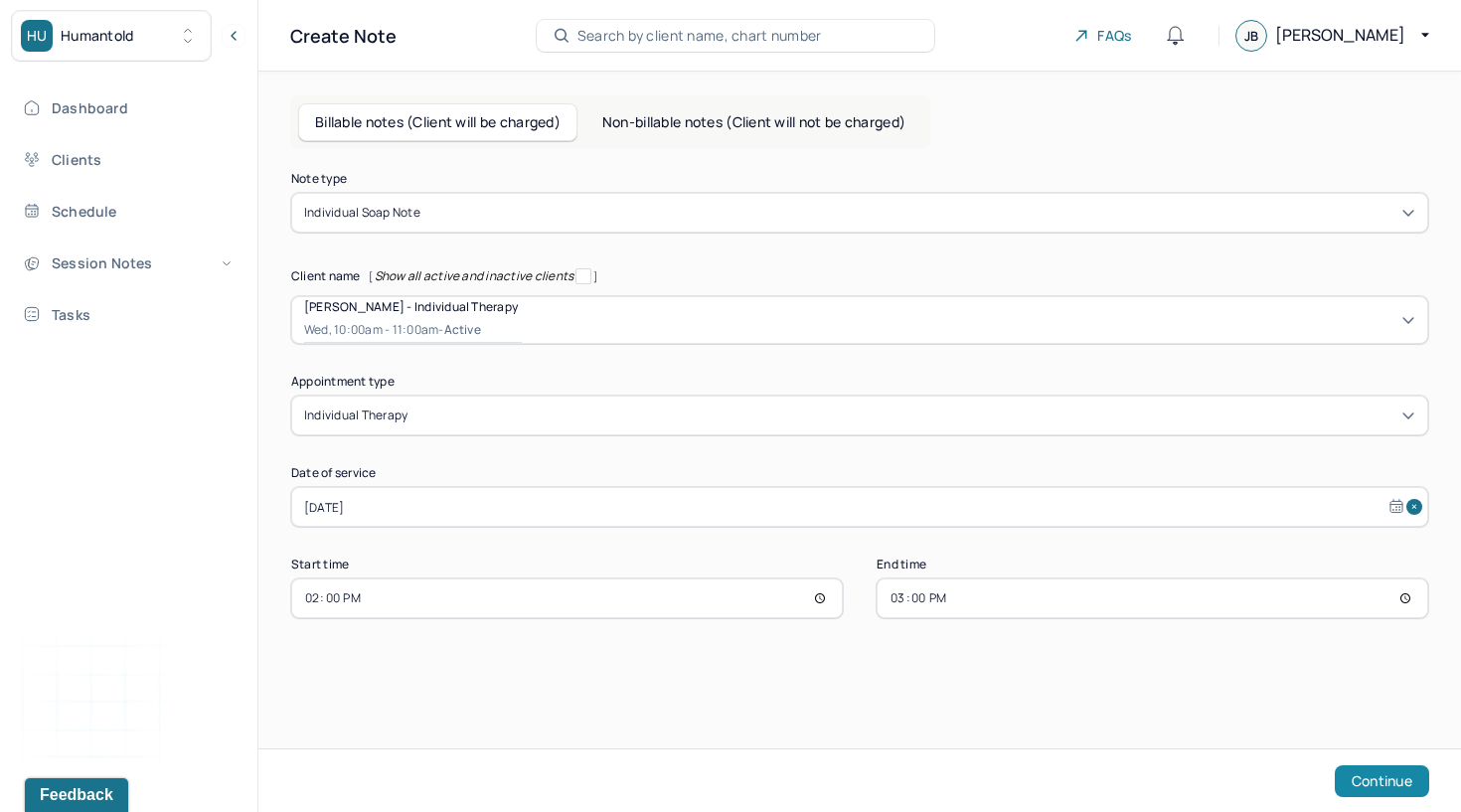 click on "Continue" at bounding box center (1381, 781) 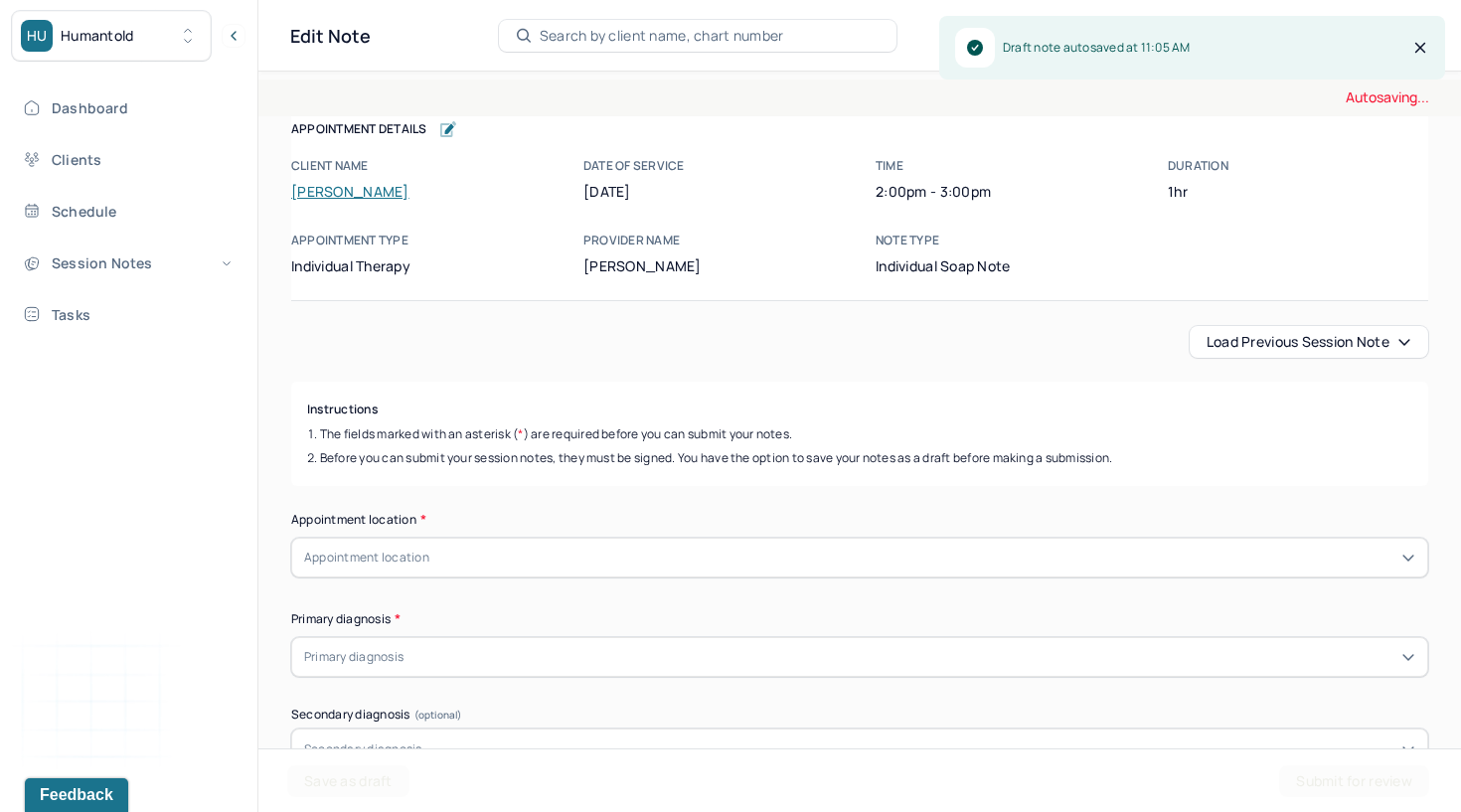 click on "Load previous session note" at bounding box center (1309, 342) 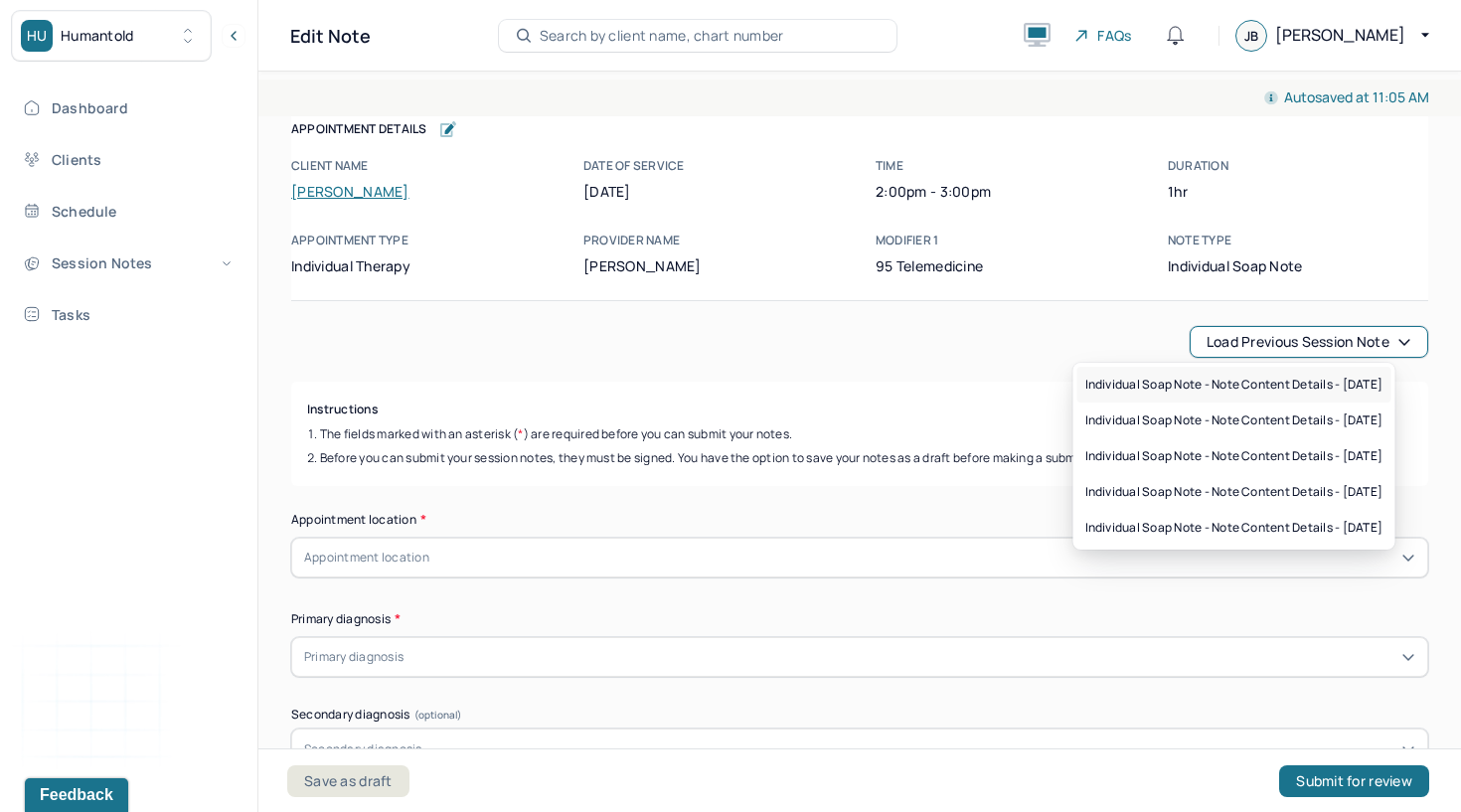 click on "Individual soap note   - Note content Details -   [DATE]" at bounding box center [1234, 385] 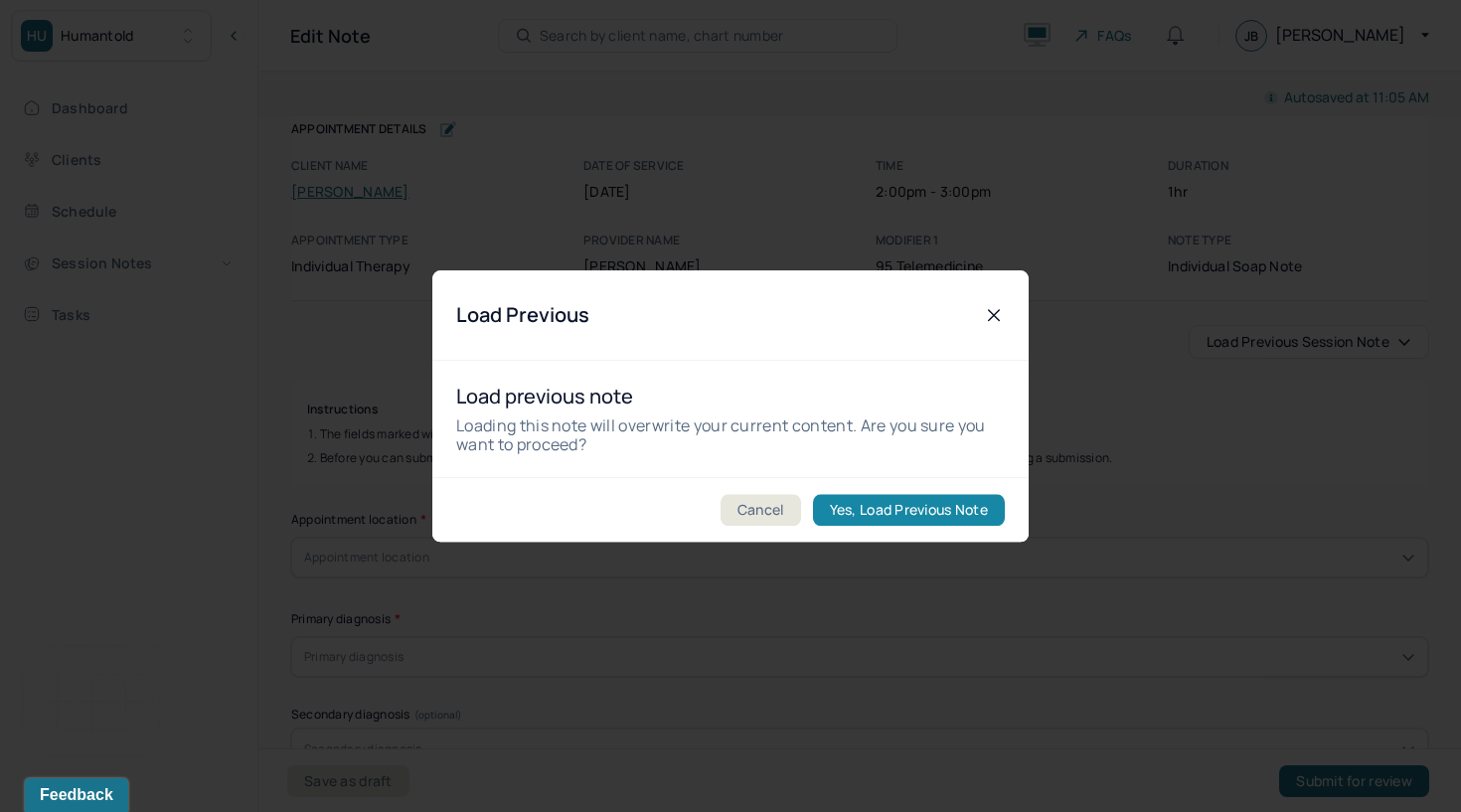 click on "Yes, Load Previous Note" at bounding box center [908, 510] 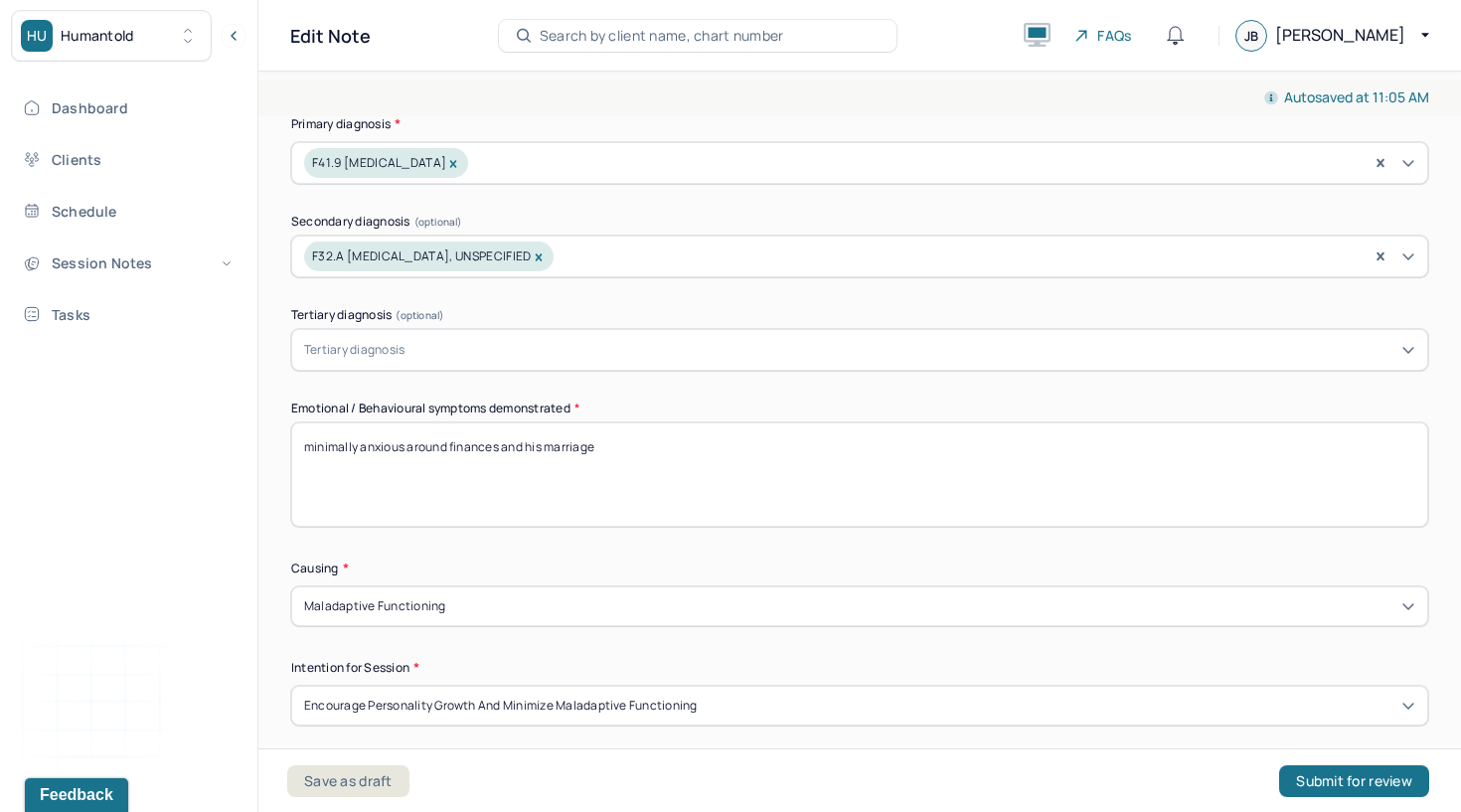 scroll, scrollTop: 532, scrollLeft: 0, axis: vertical 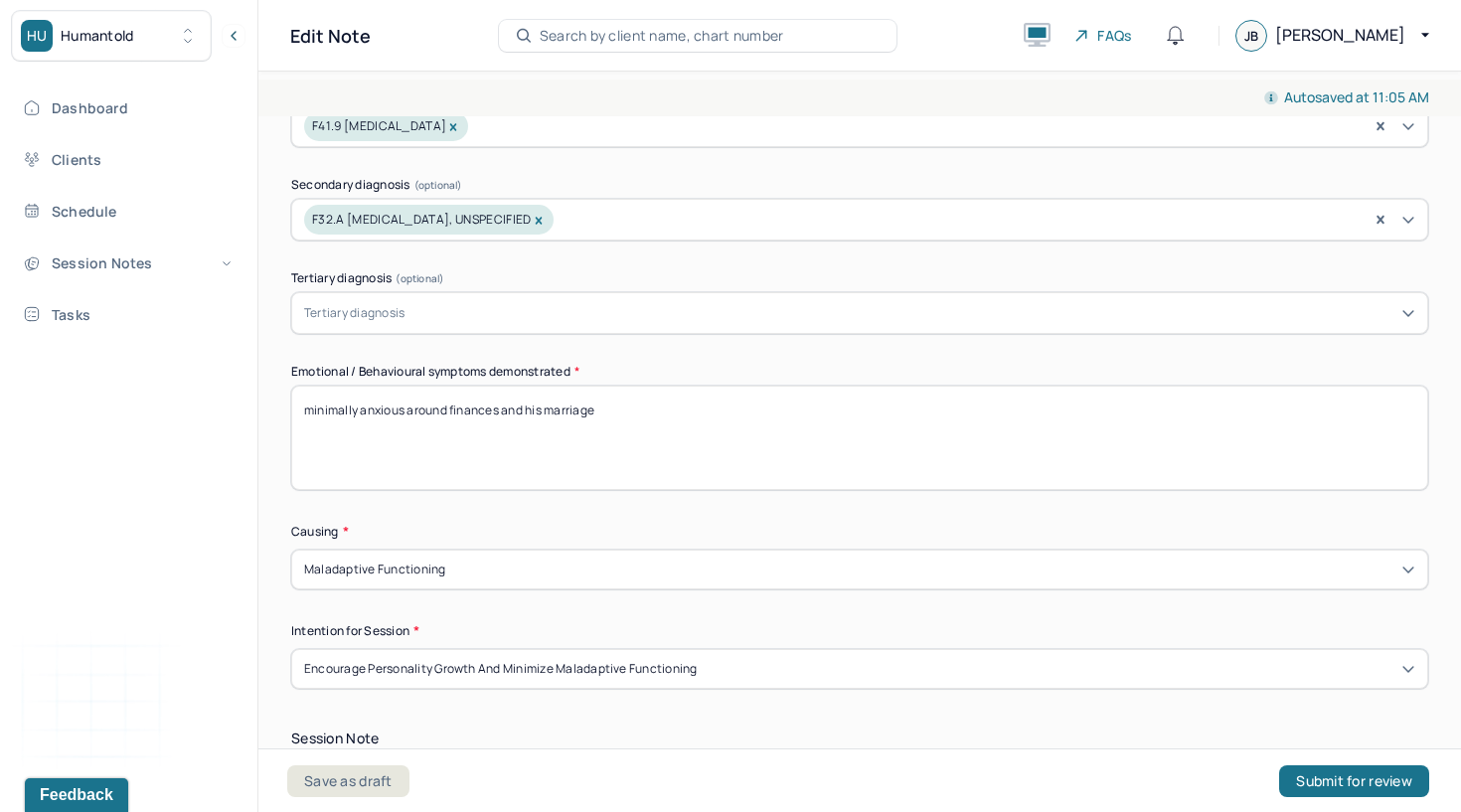 click on "minimally anxious around finances and his marriage" at bounding box center (860, 437) 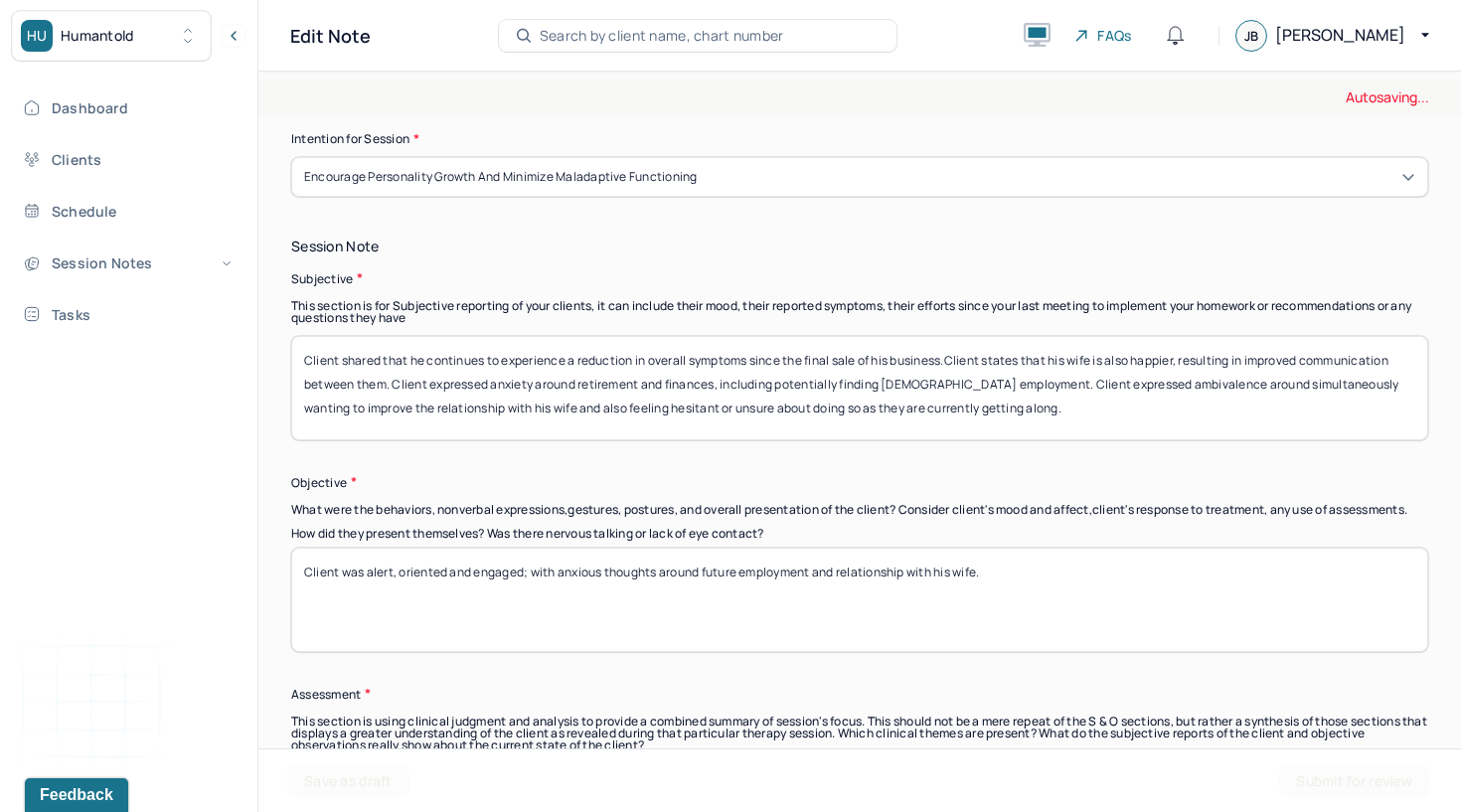 scroll, scrollTop: 1036, scrollLeft: 0, axis: vertical 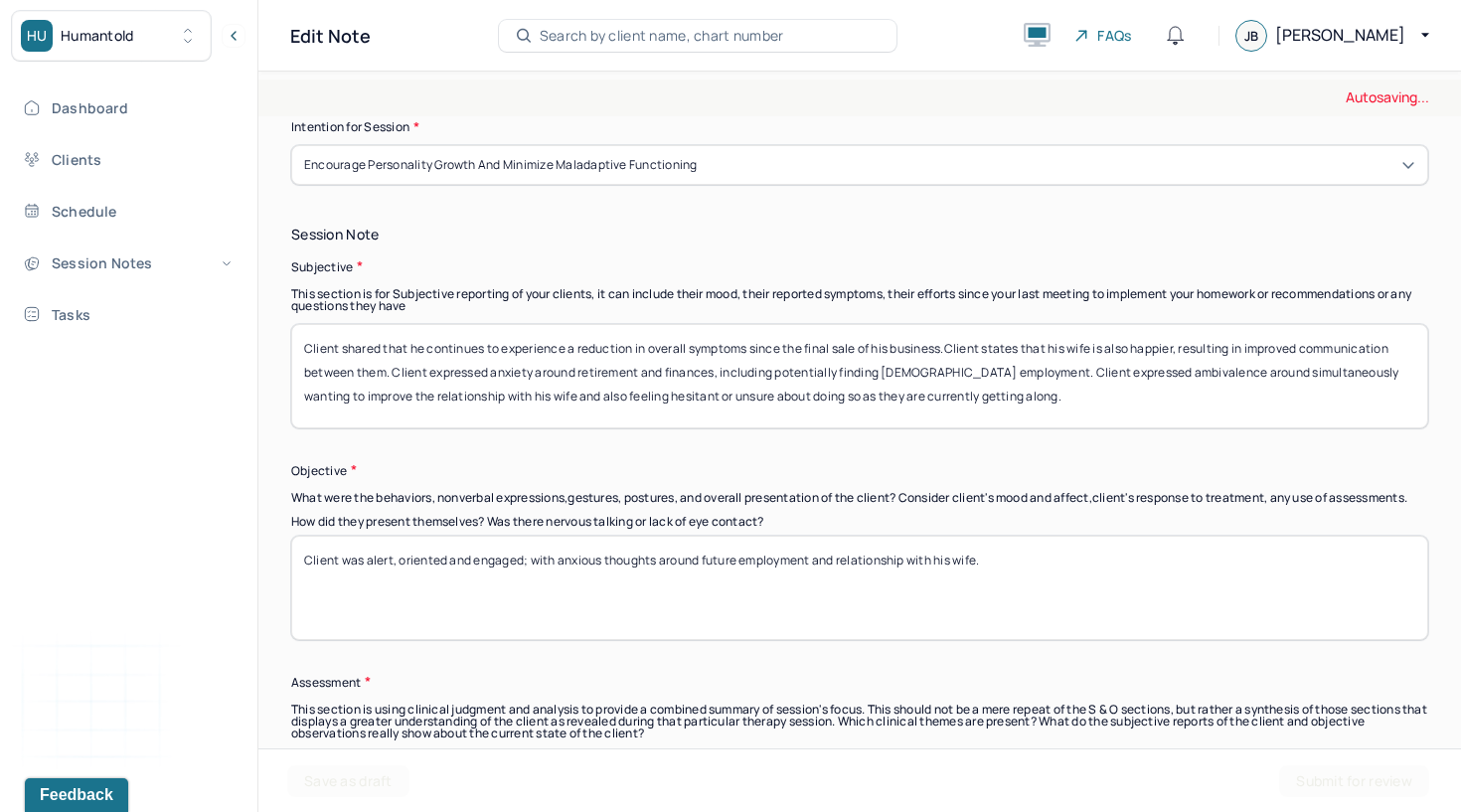 type 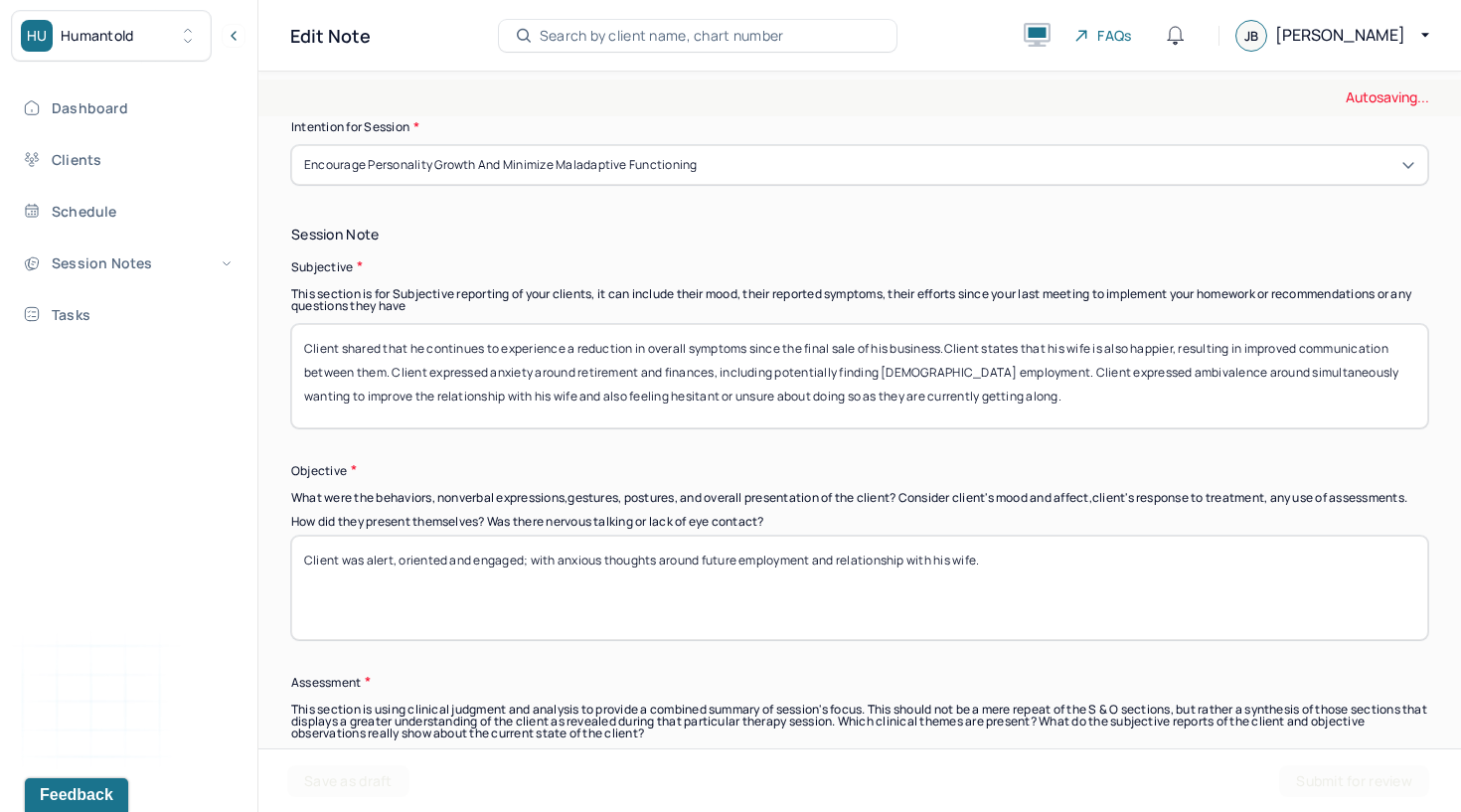 click on "Client shared that he continues to experience a reduction in overall symptoms since the final sale of his business.Client states that his wife is also happier, resulting in improved communication between them. Client expressed anxiety around retirement and finances, including potentially finding [DEMOGRAPHIC_DATA] employment. Client expressed ambivalence around simultaneously wanting to improve the relationship with his wife and also feeling hesitant or unsure about doing so as they are currently getting along." at bounding box center [860, 376] 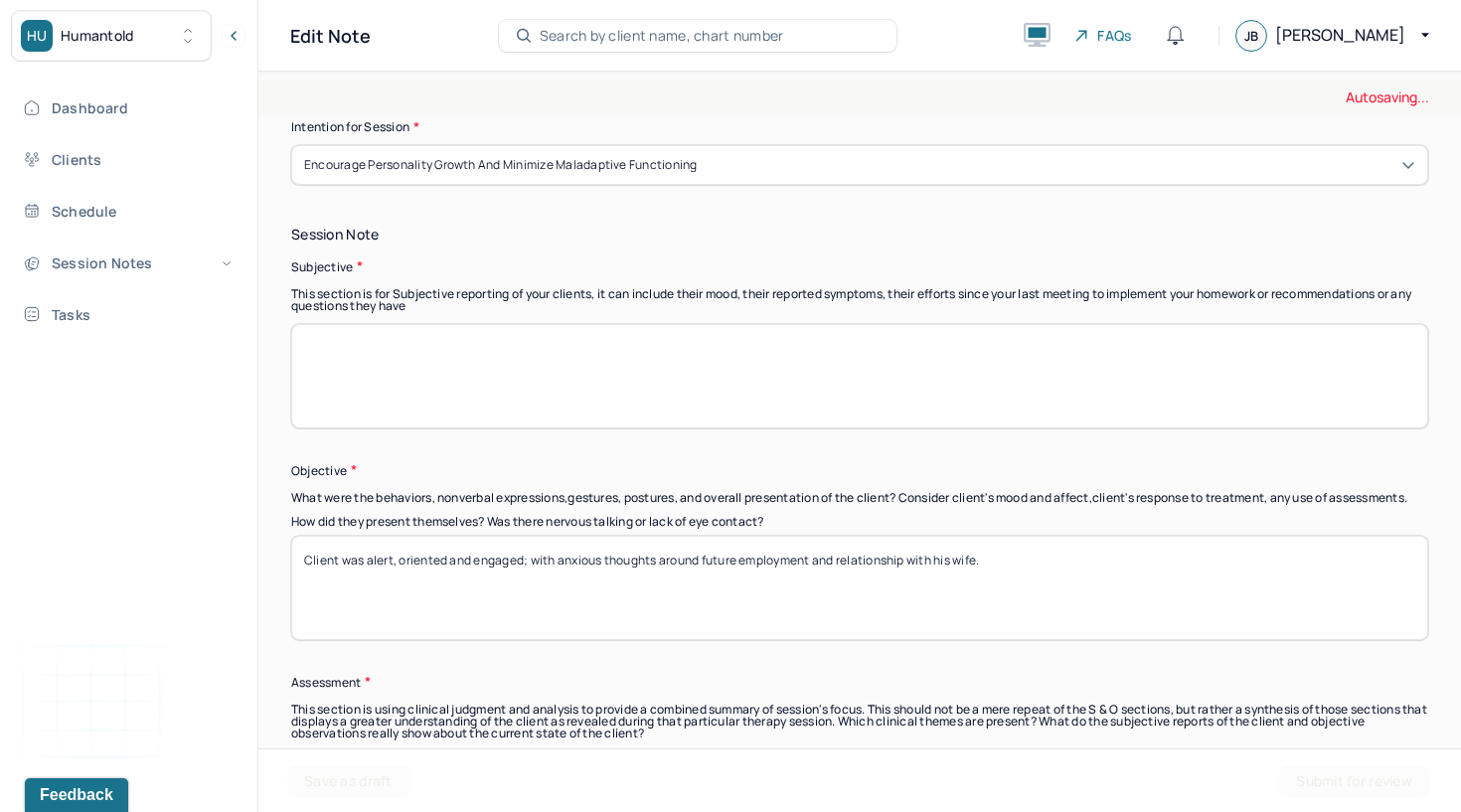 type 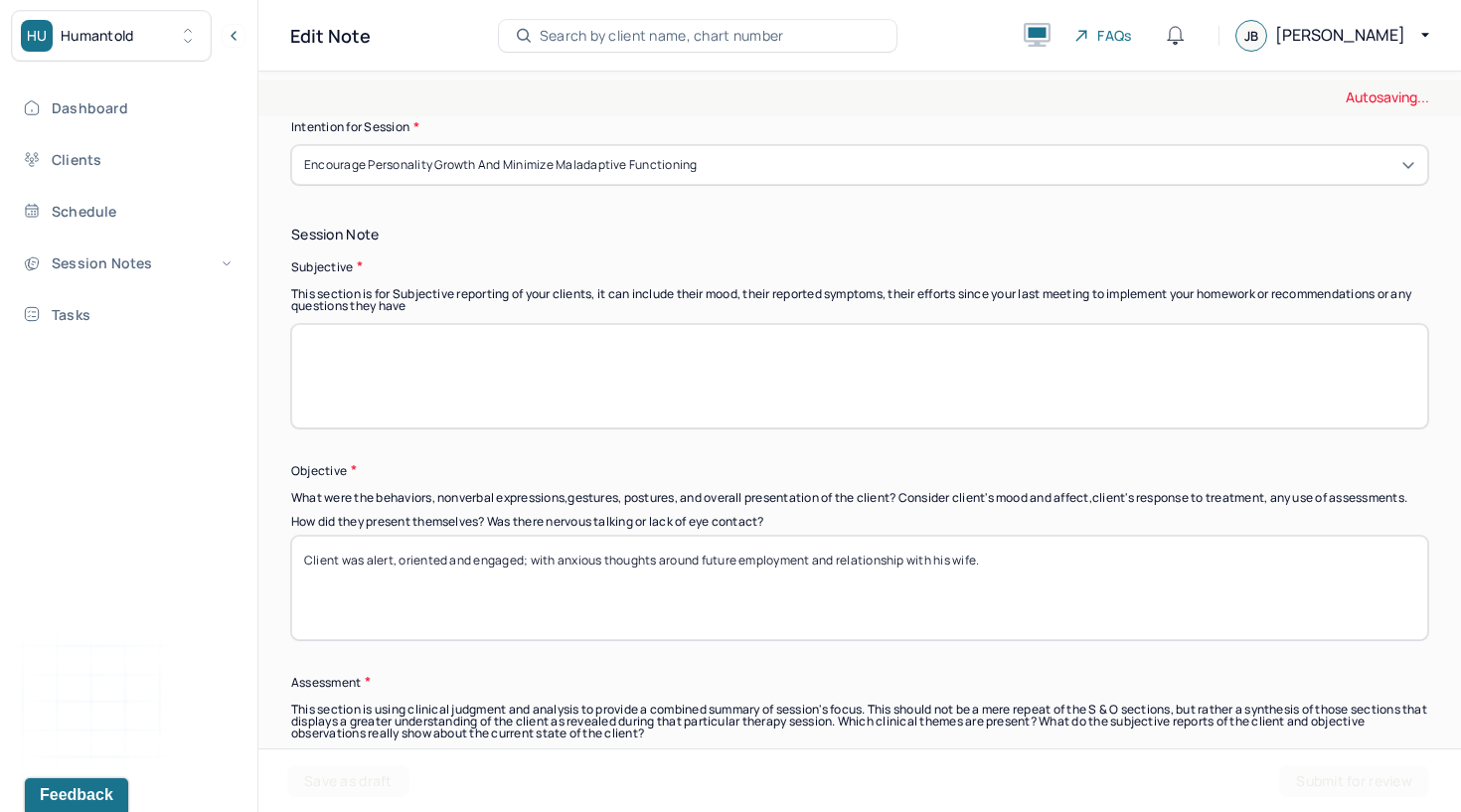 click on "Client was alert, oriented and engaged; with anxious thoughts around future employment and relationship with his wife." at bounding box center (860, 587) 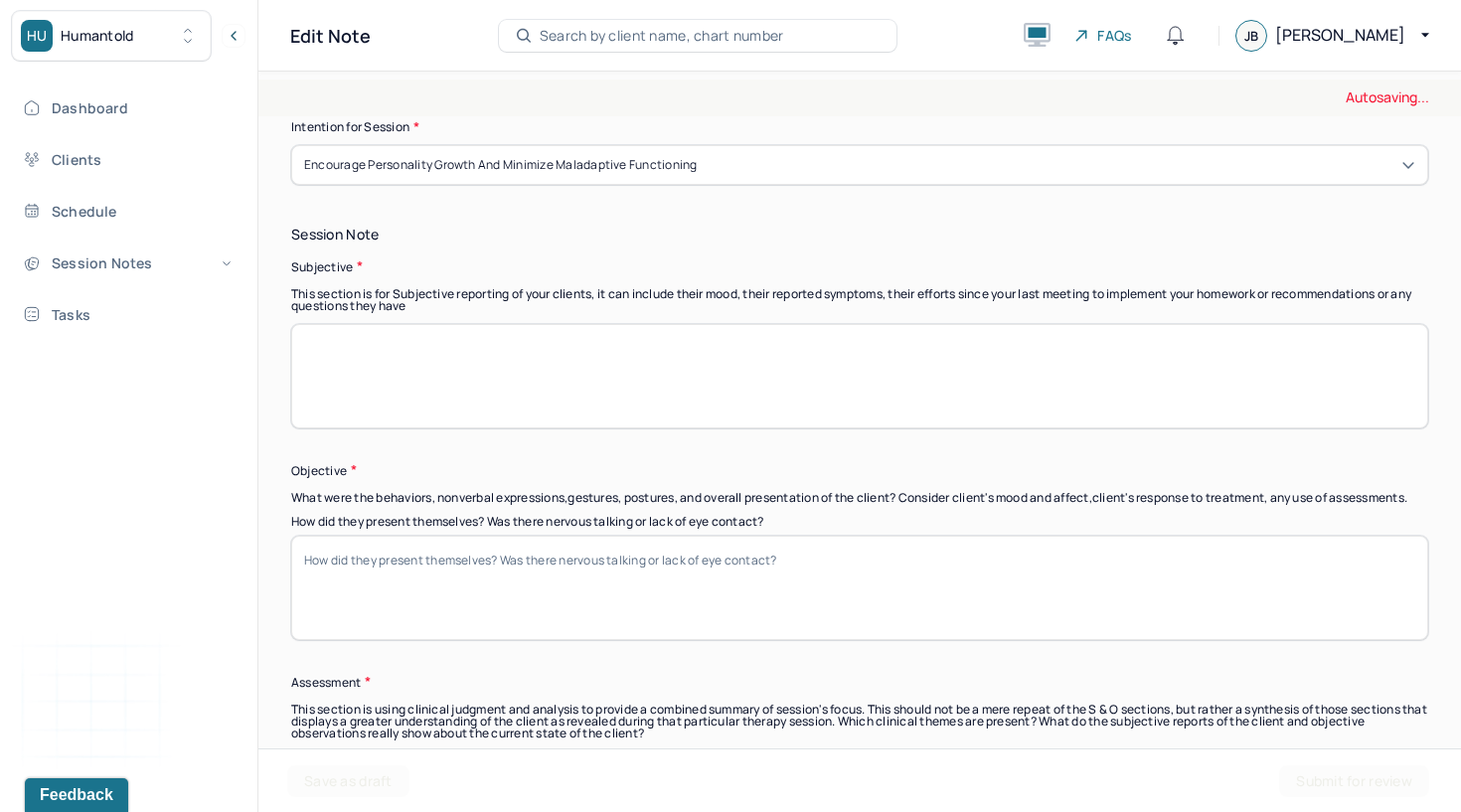 scroll, scrollTop: 1431, scrollLeft: 0, axis: vertical 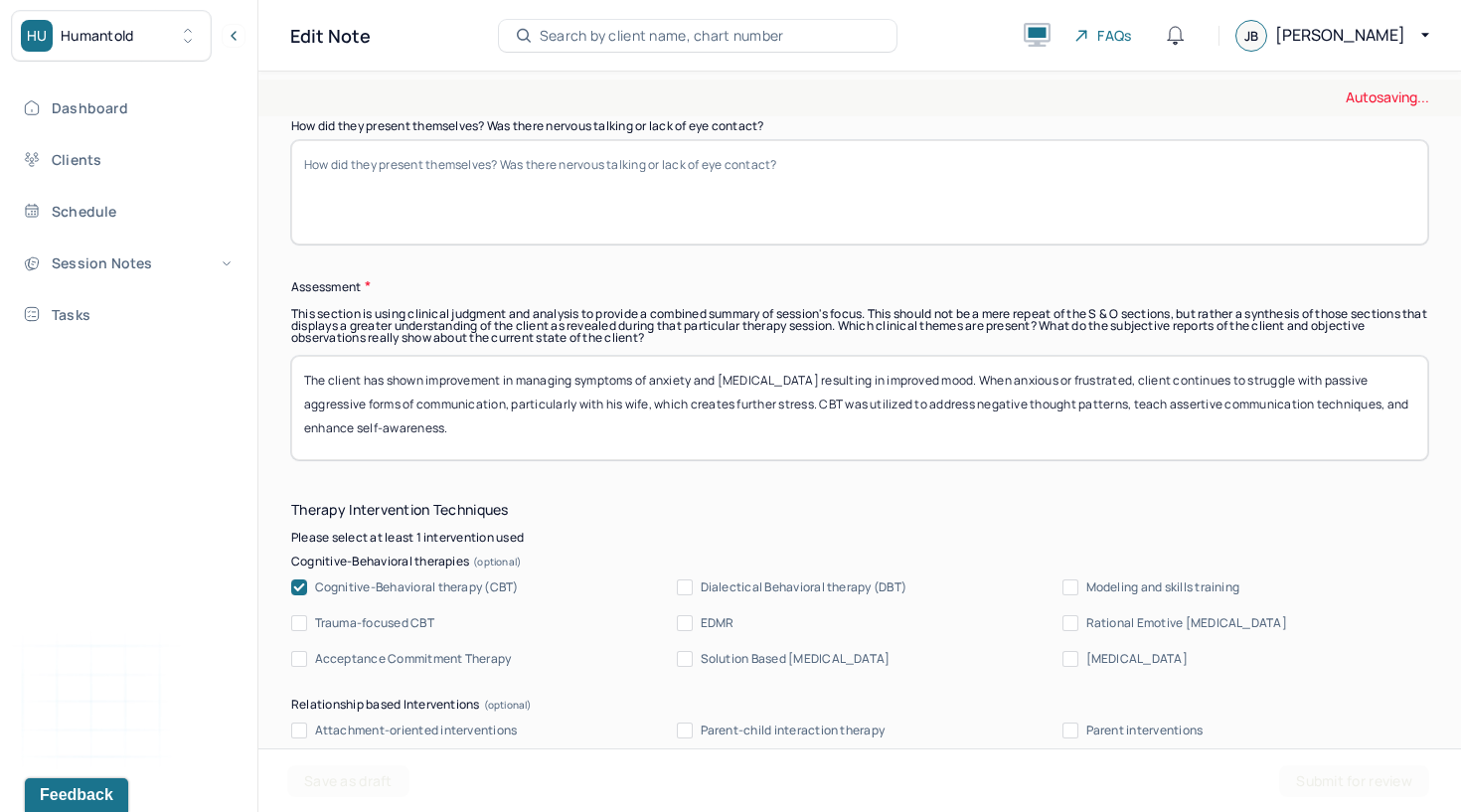 type 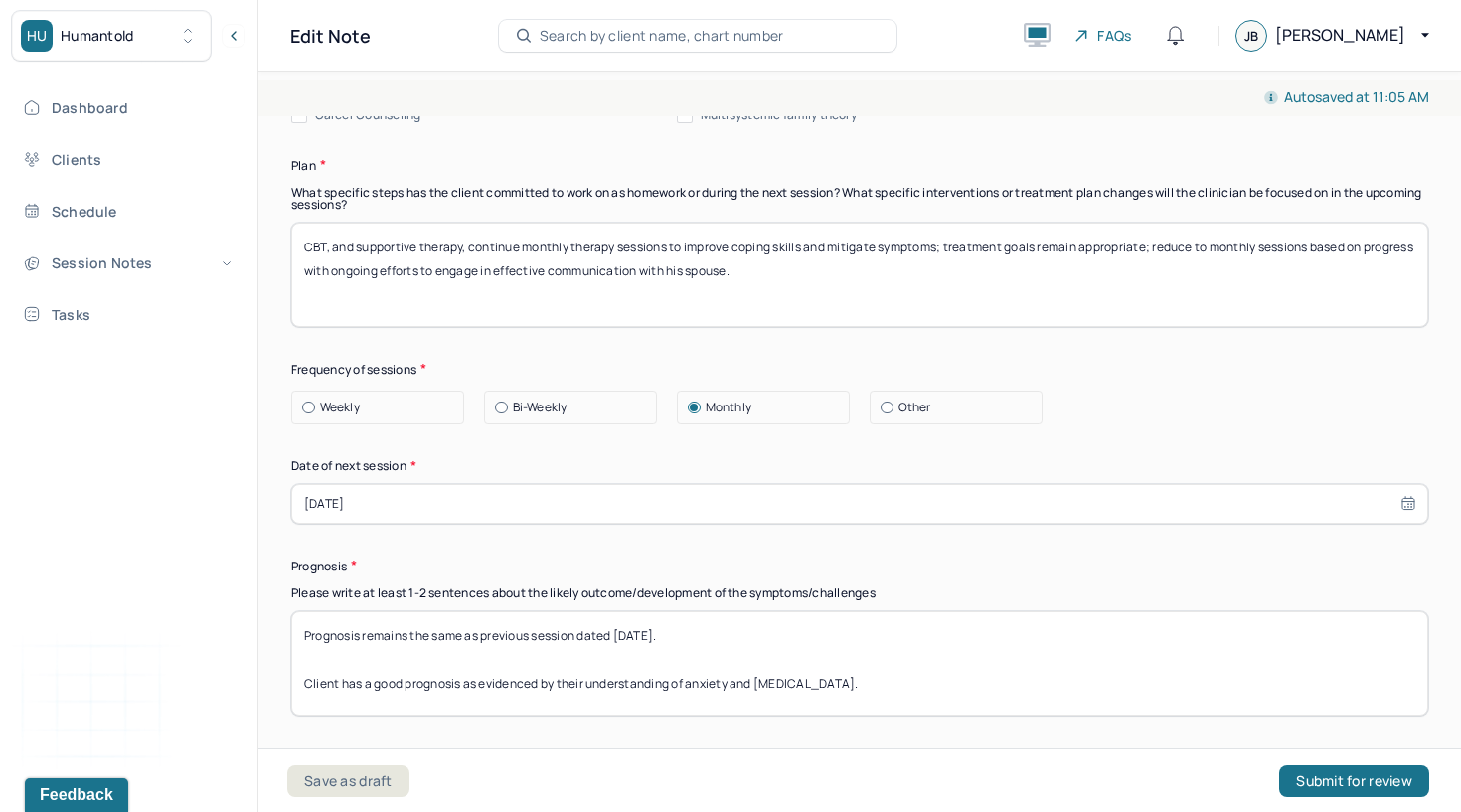 scroll, scrollTop: 2324, scrollLeft: 0, axis: vertical 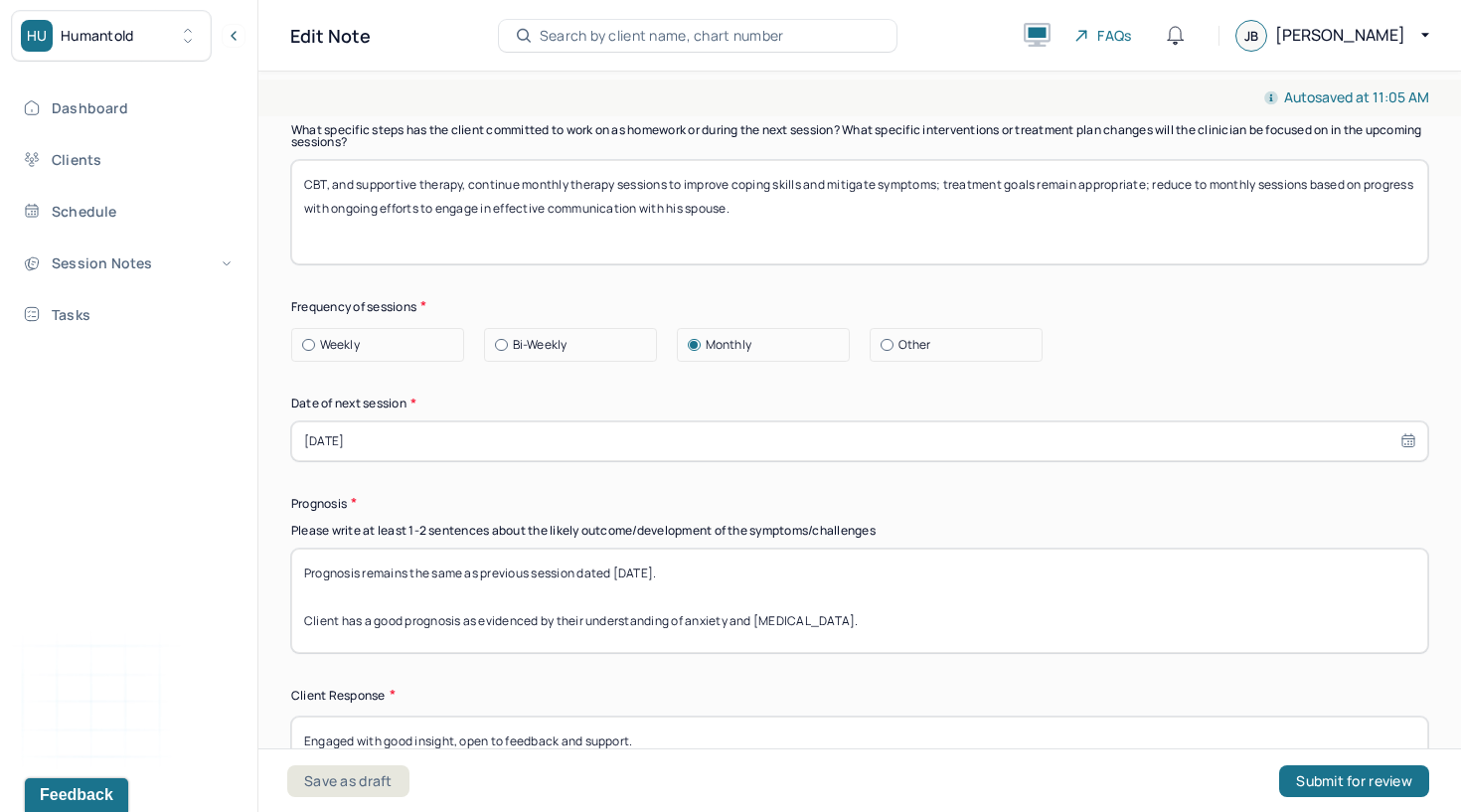 type 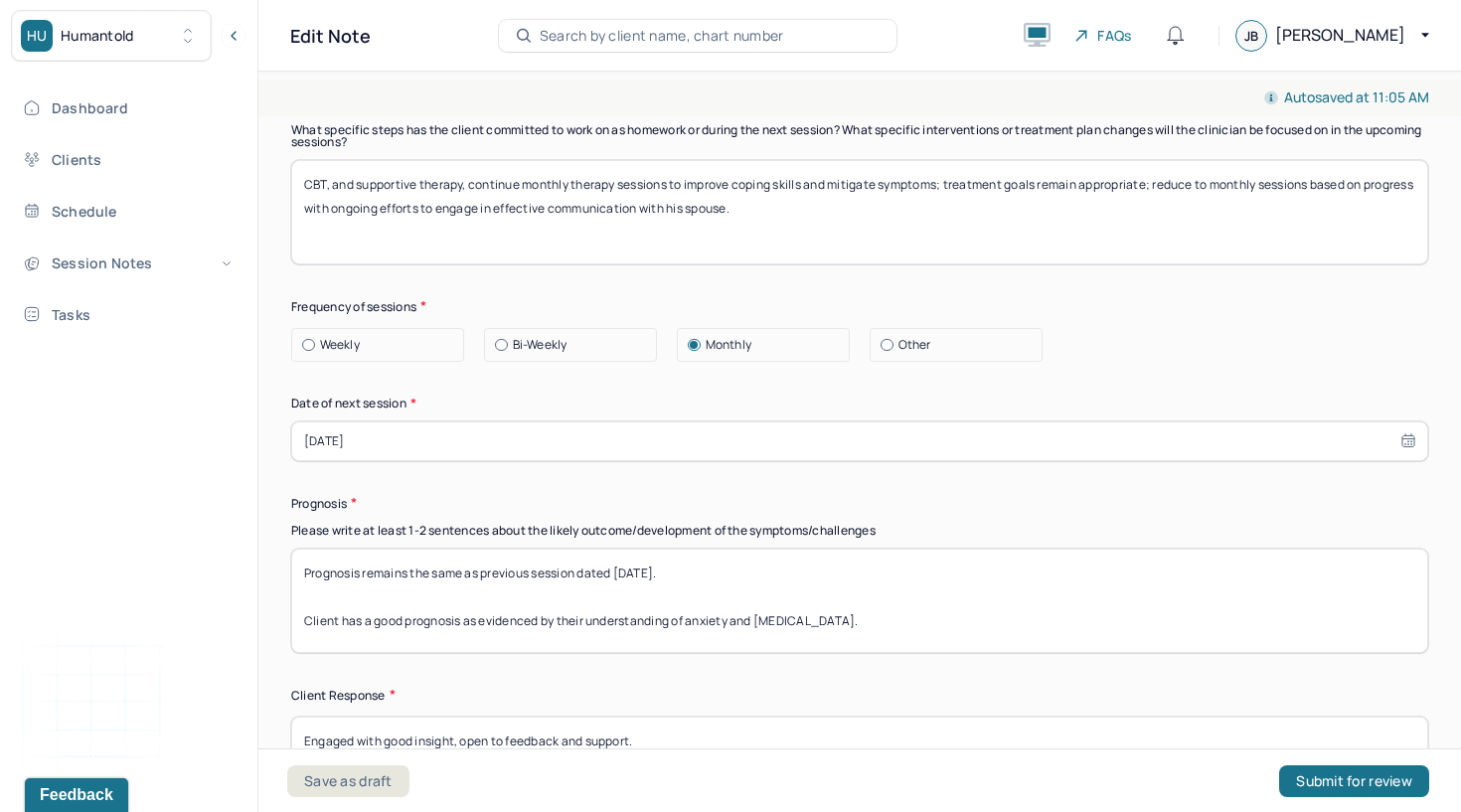 click on "CBT, and supportive therapy, continue monthly therapy sessions to improve coping skills and mitigate symptoms; treatment goals remain appropriate; reduce to monthly sessions based on progress with ongoing efforts to engage in effective communication with his spouse." at bounding box center (860, 212) 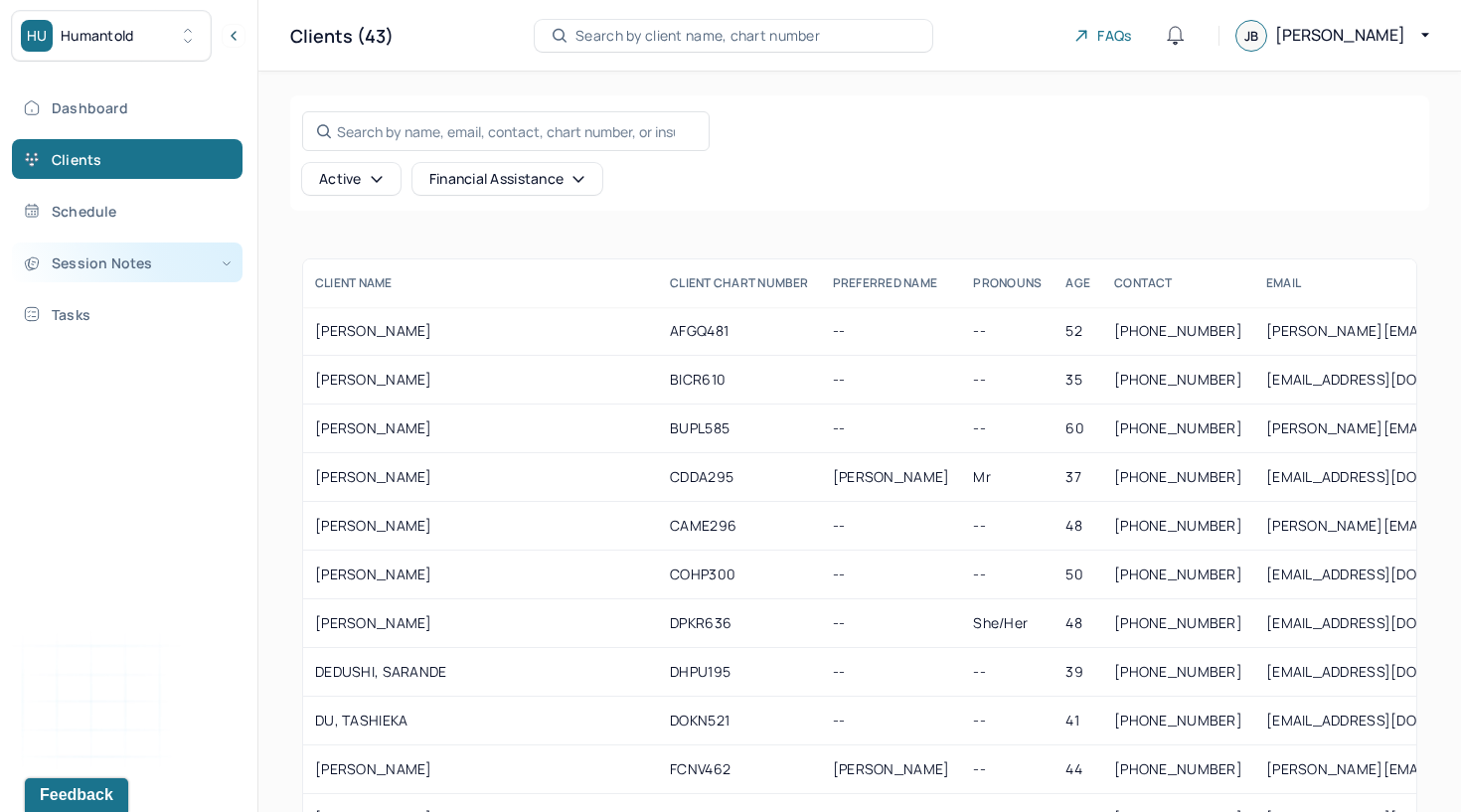 click on "Session Notes" at bounding box center [127, 262] 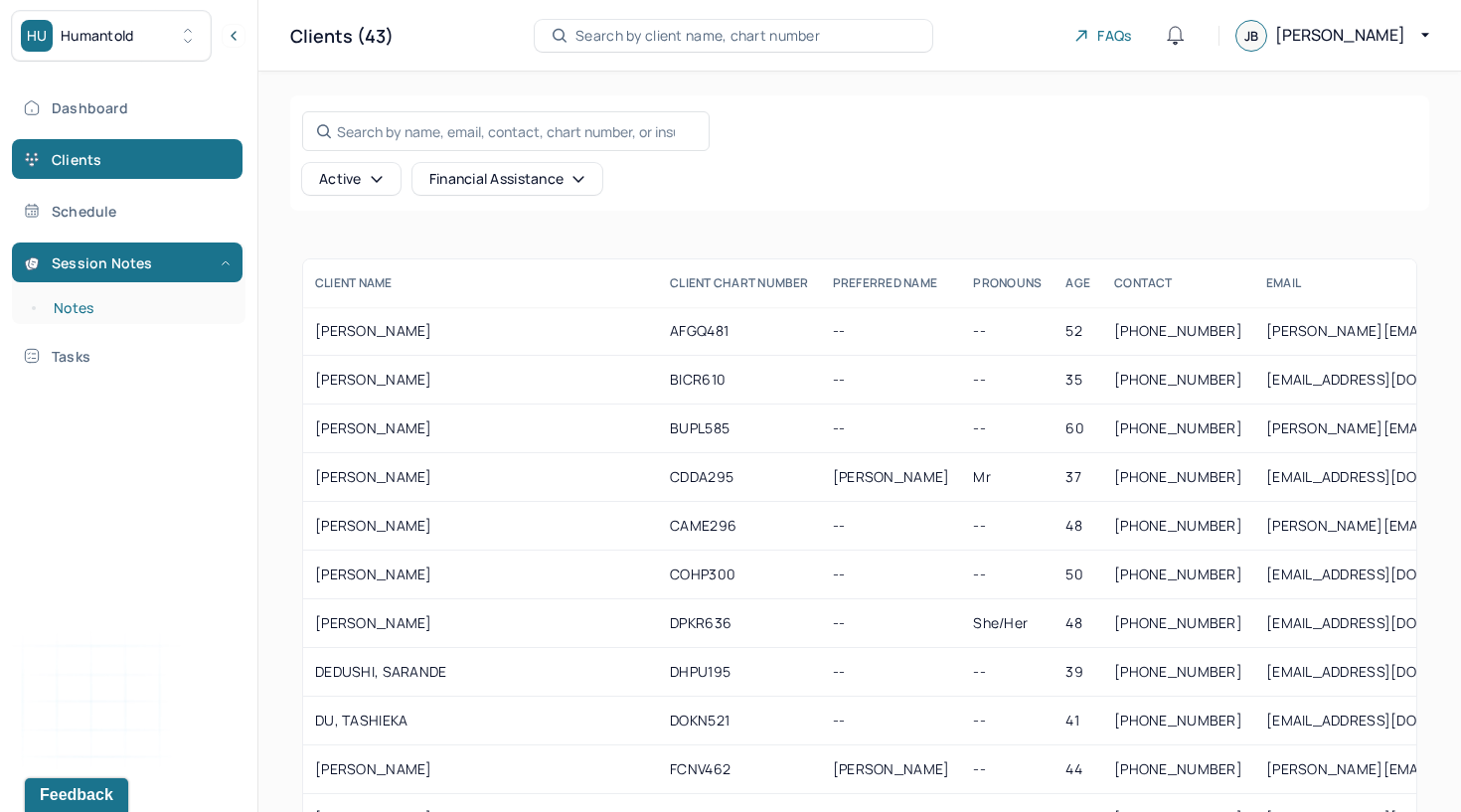 click on "Notes" at bounding box center (138, 308) 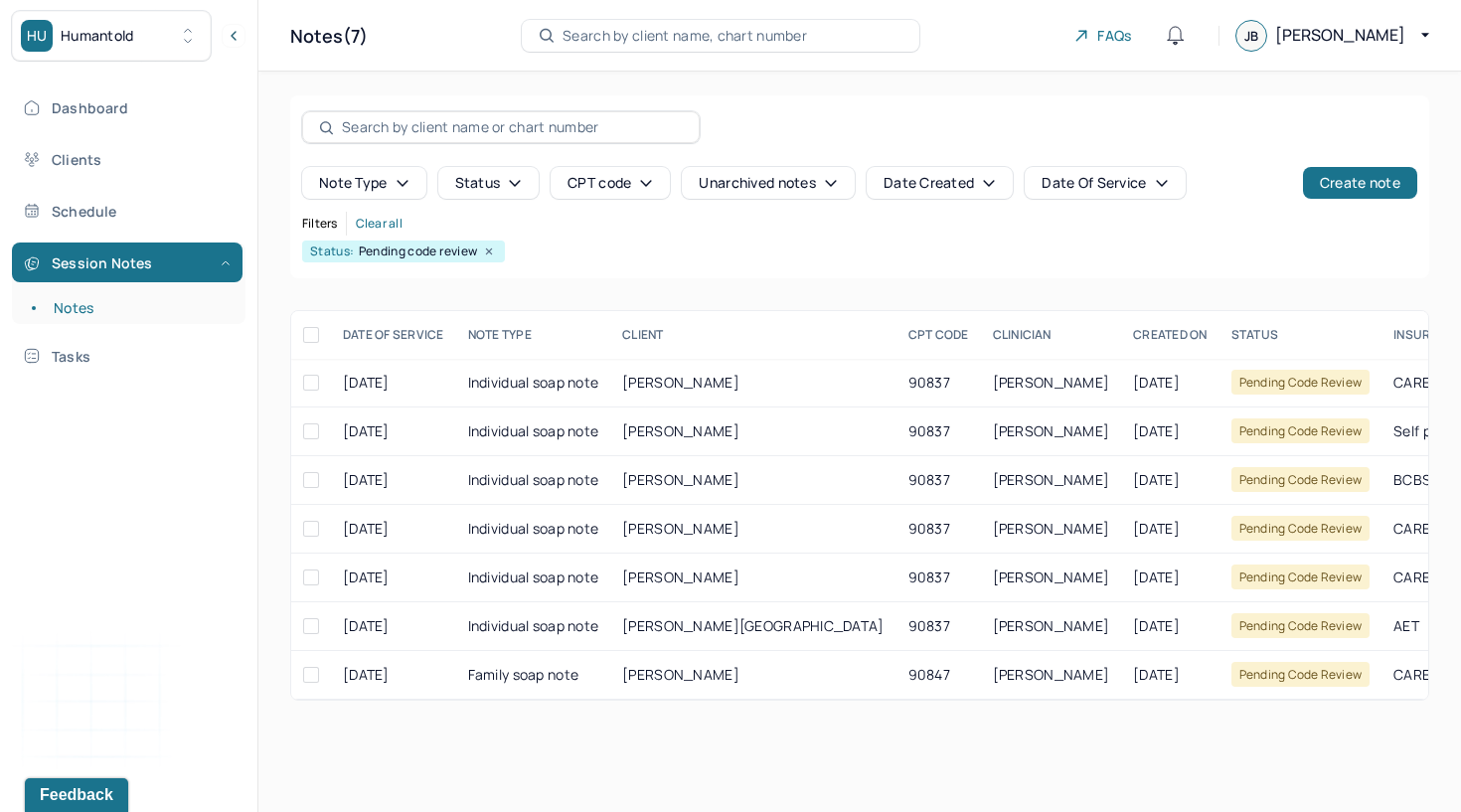 click on "Status" at bounding box center (489, 183) 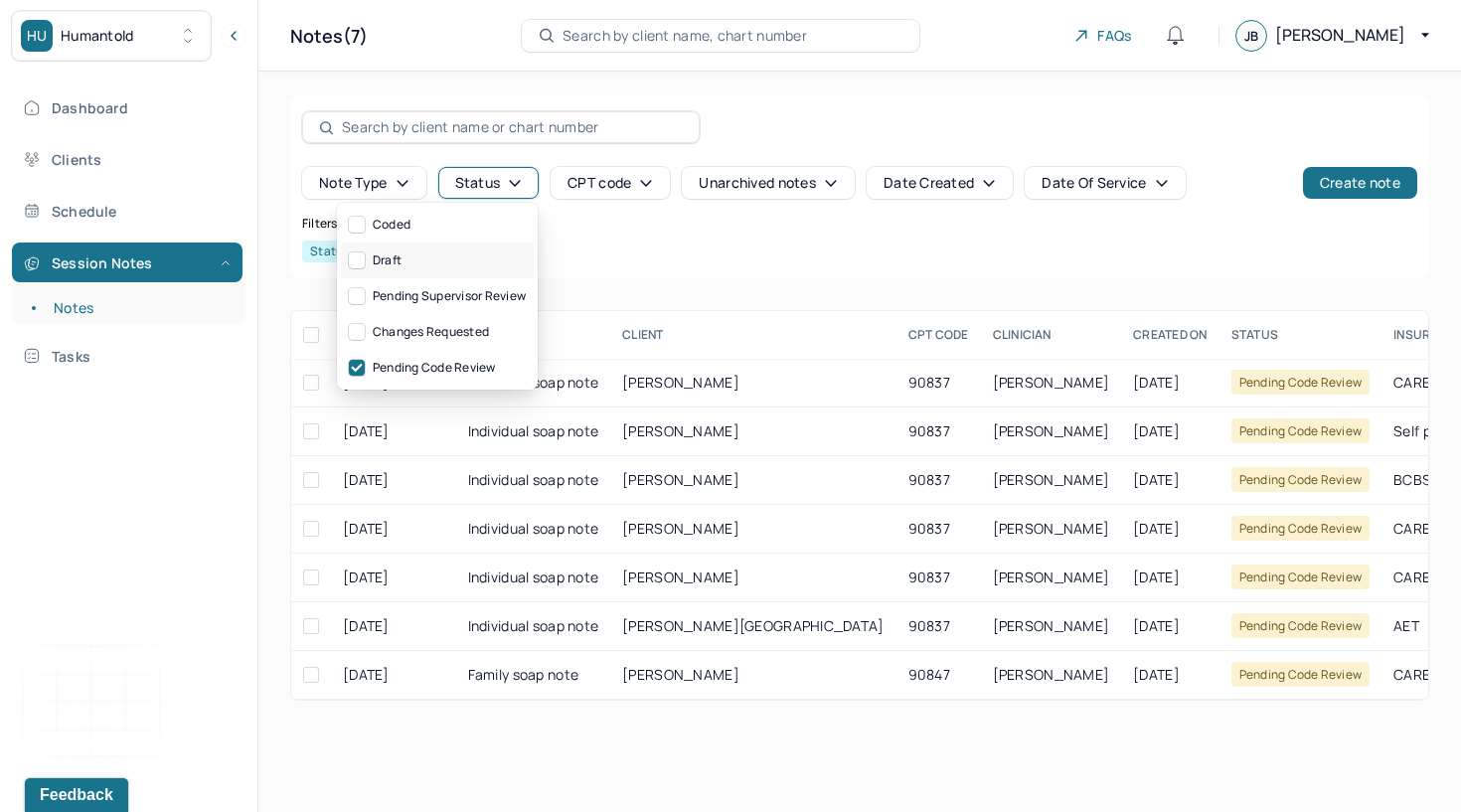 click on "Draft" at bounding box center [437, 260] 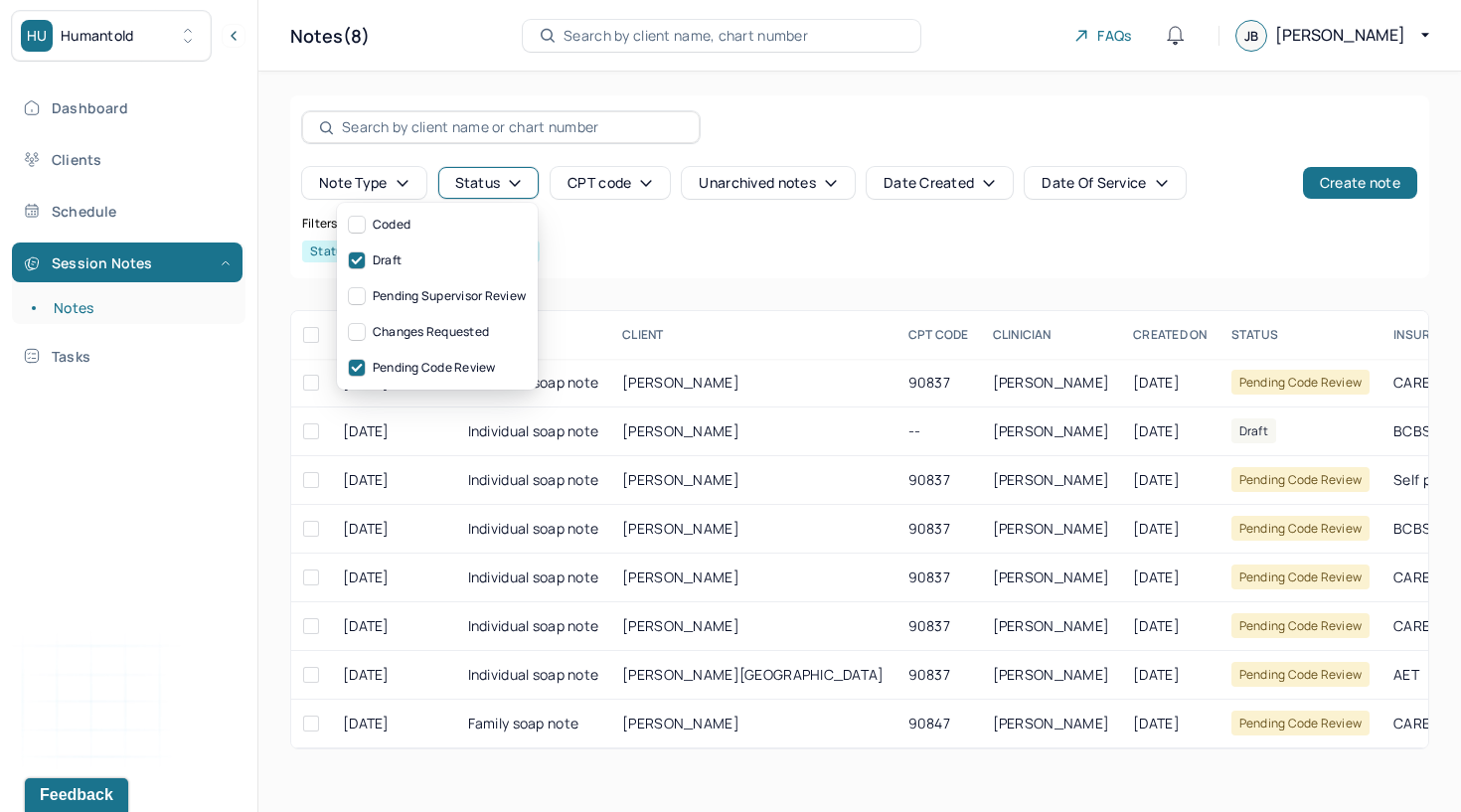 click on "Note type     Status     CPT code     Unarchived notes     Date Created     Date Of Service     Create note   Filters   Clear all   Status: Pending code review, Draft     DATE OF SERVICE NOTE TYPE CLIENT CPT CODE CLINICIAN CREATED ON STATUS INSURANCE PROVIDER [DATE] Individual soap note [PERSON_NAME] 90837 [PERSON_NAME] [DATE] Pending code review CARE     [DATE] Individual soap note [PERSON_NAME] -- [PERSON_NAME] [DATE] Draft BCBS     [DATE] Individual soap note [PERSON_NAME] 90837 [PERSON_NAME] [DATE] Pending code review Self pay     [DATE] Individual soap note [PERSON_NAME] 90837 [PERSON_NAME] [DATE] Pending code review BCBS     [DATE] Individual soap note [PERSON_NAME] 90837 [PERSON_NAME] [DATE] Pending code review CARE     [DATE] Individual soap note [PERSON_NAME] 90837 [PERSON_NAME] [DATE] Pending code review CARE     [DATE] Individual soap note [PERSON_NAME][GEOGRAPHIC_DATA] 90837 [PERSON_NAME] [DATE] Pending code review AET" at bounding box center [860, 422] 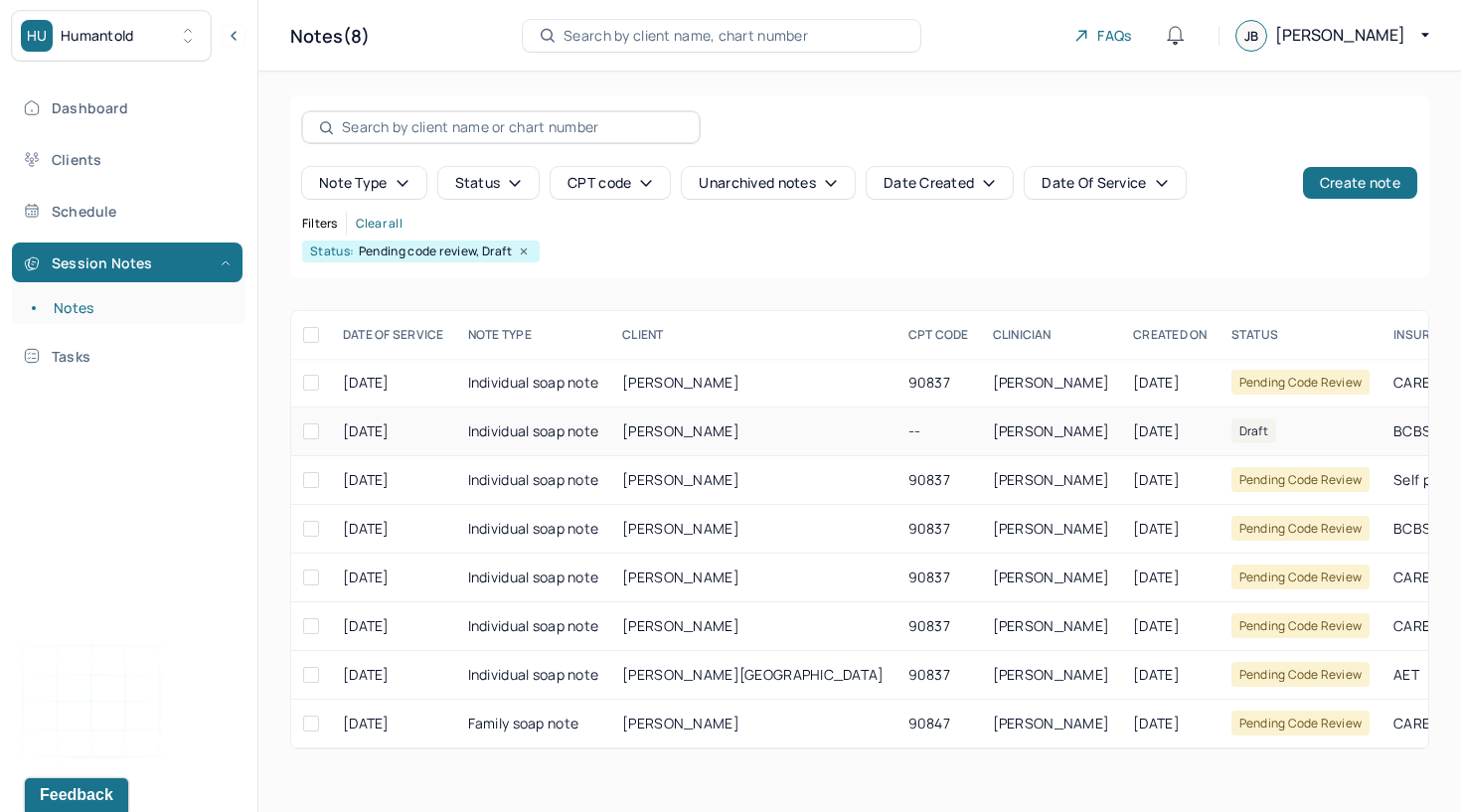 click on "[PERSON_NAME]" at bounding box center [681, 430] 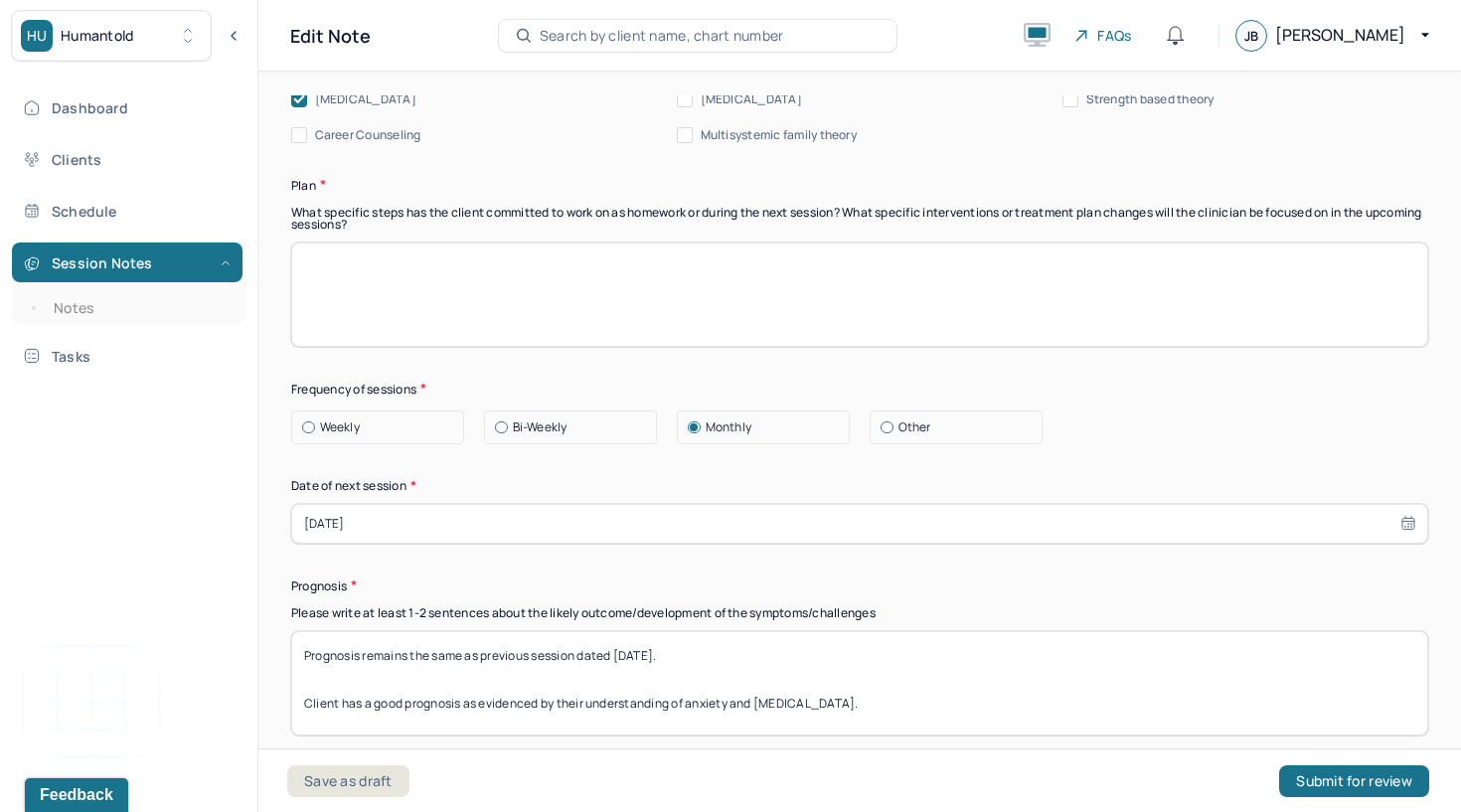 scroll, scrollTop: 2458, scrollLeft: 0, axis: vertical 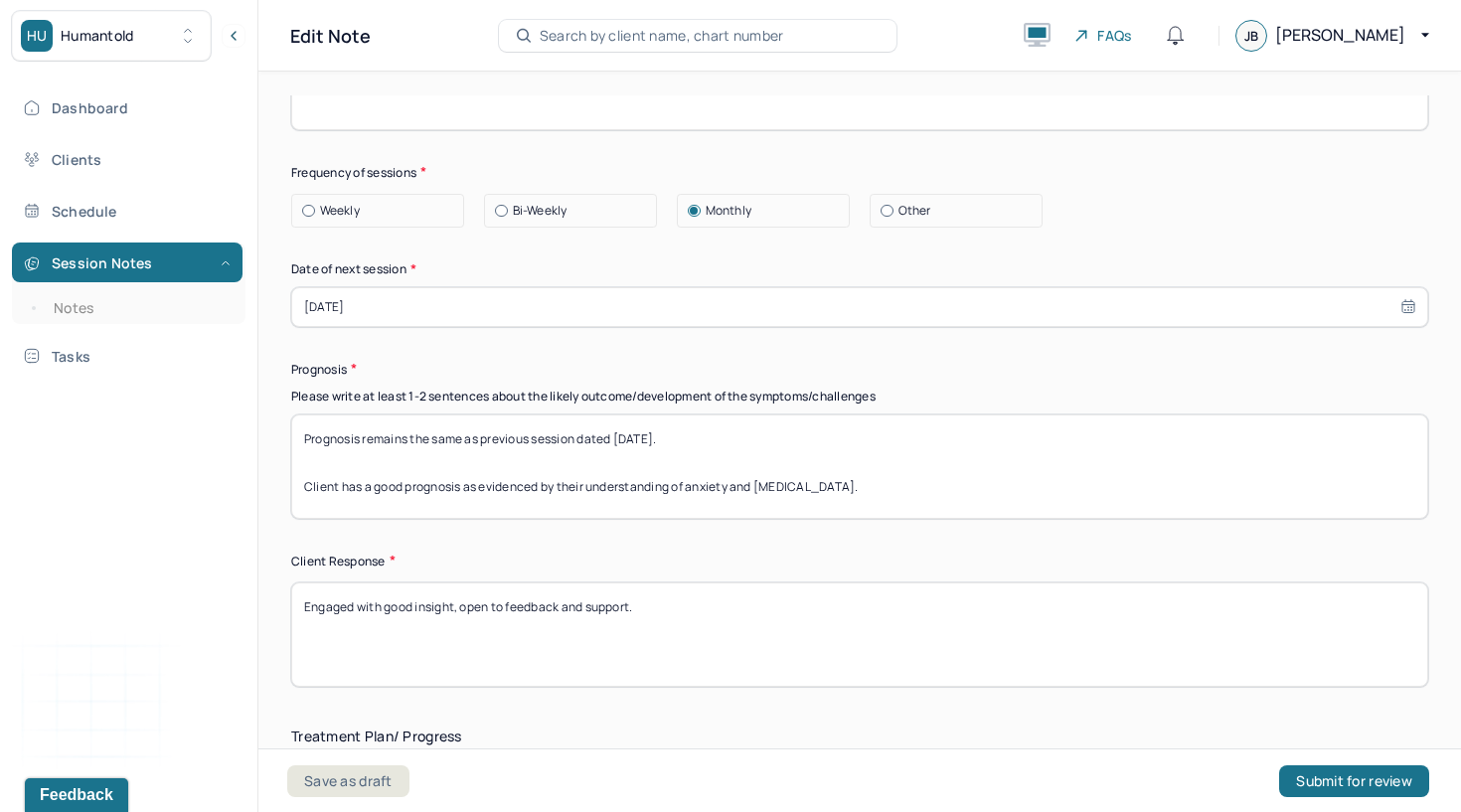 click on "Prognosis remains the same as previous session dated [DATE].
Client has a good prognosis as evidenced by their understanding of anxiety and [MEDICAL_DATA]." at bounding box center (860, 466) 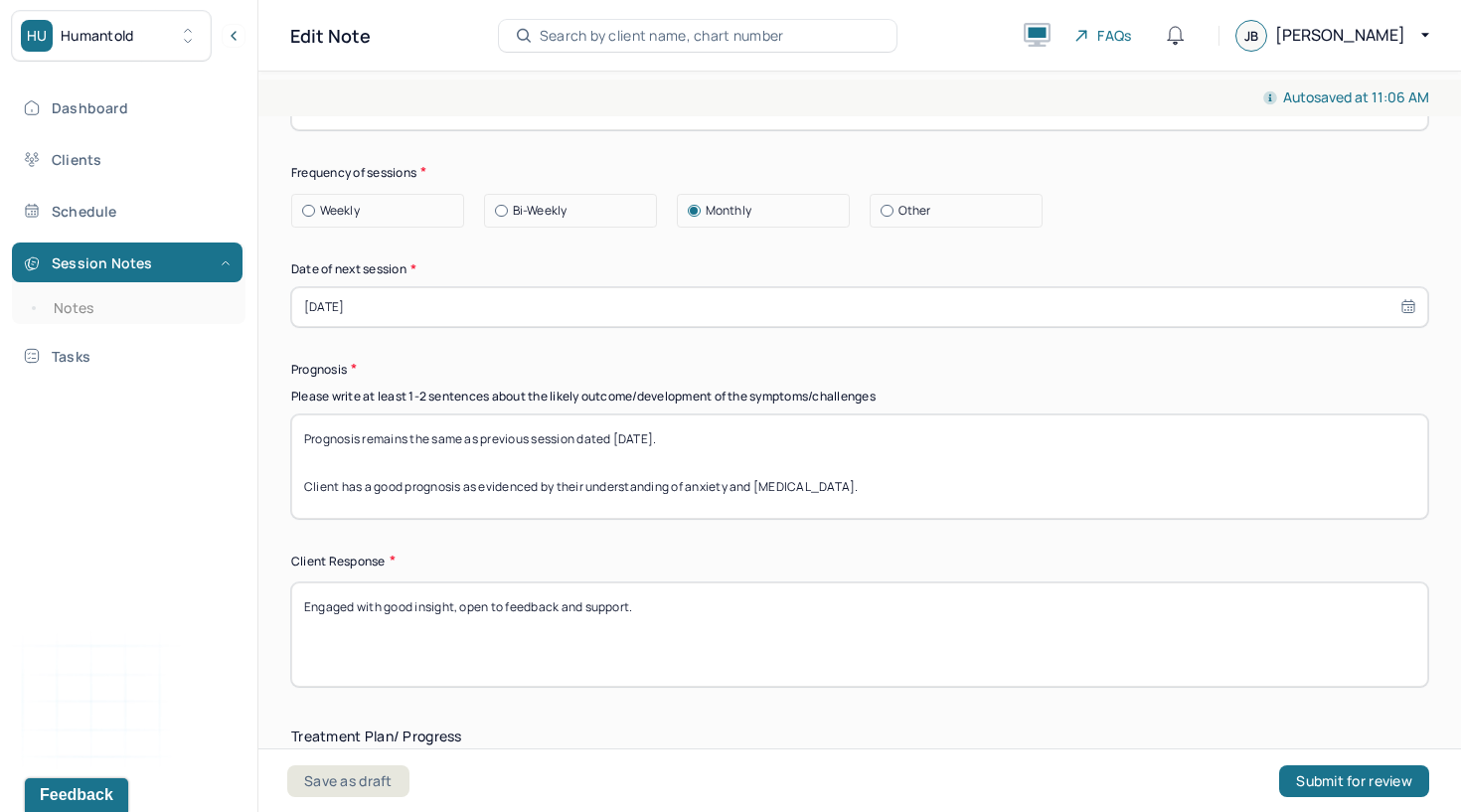 type on "Prognosis remains the same as previous session dated [DATE].
Client has a good prognosis as evidenced by their understanding of anxiety and [MEDICAL_DATA]." 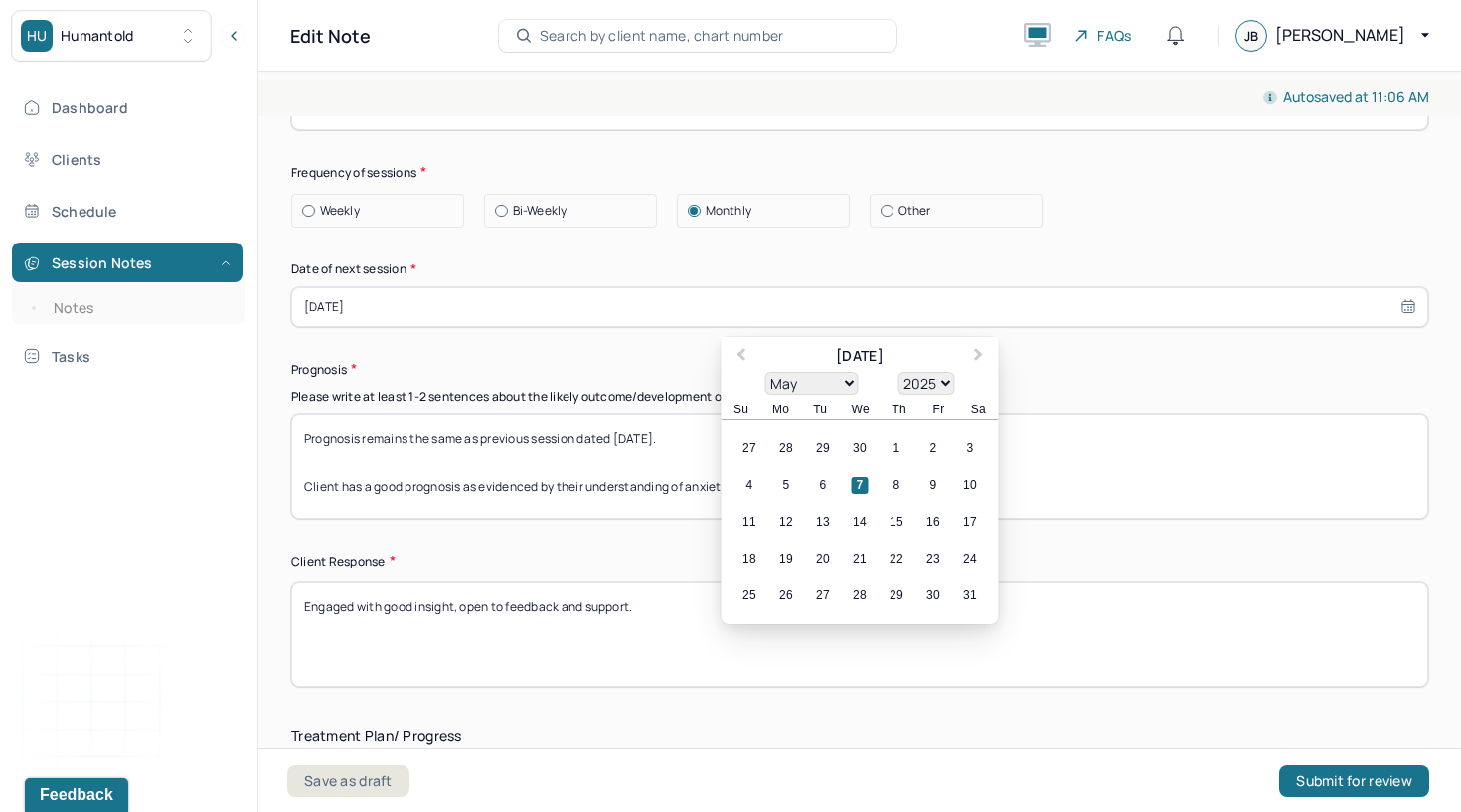 click at bounding box center [887, 211] 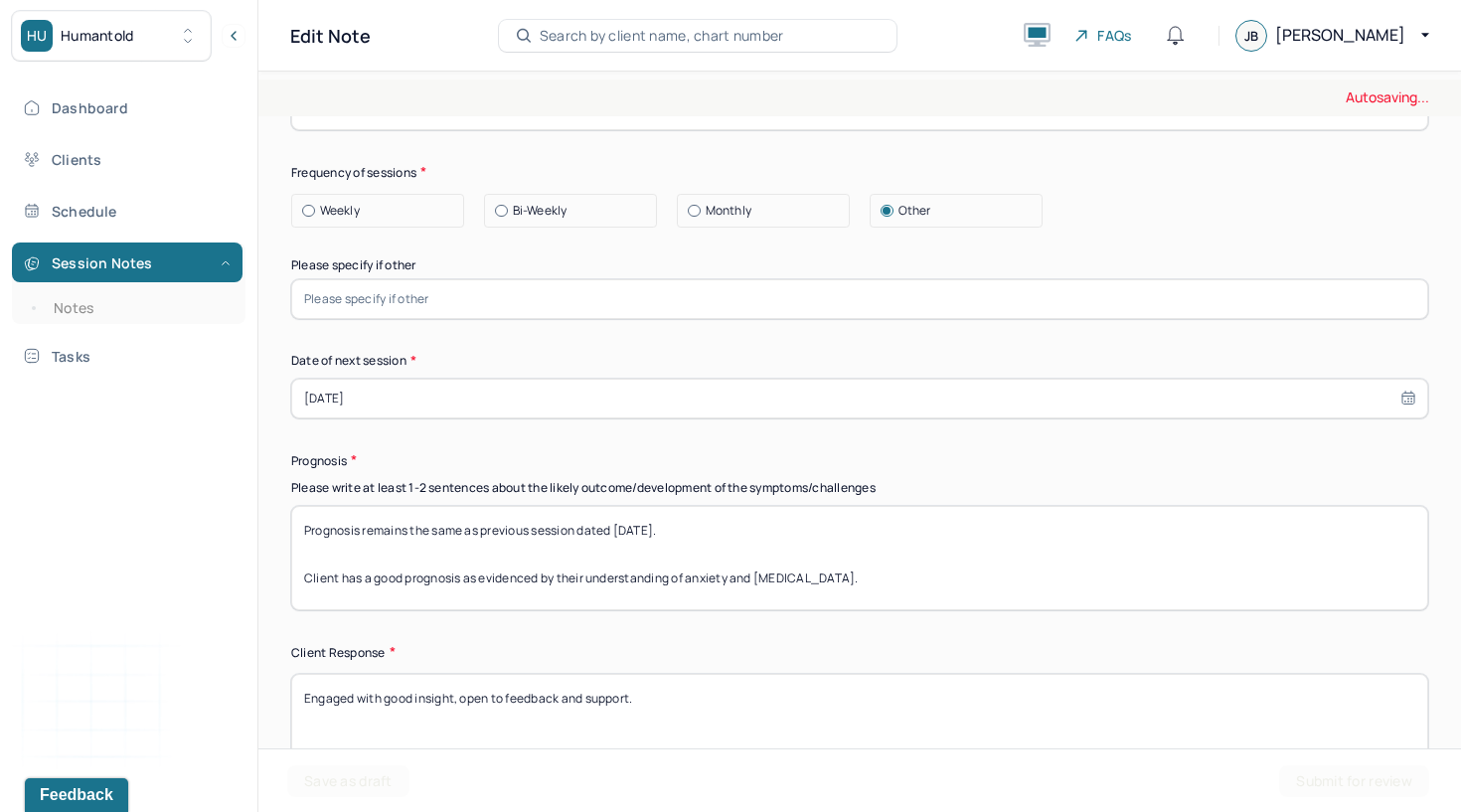 click at bounding box center (860, 299) 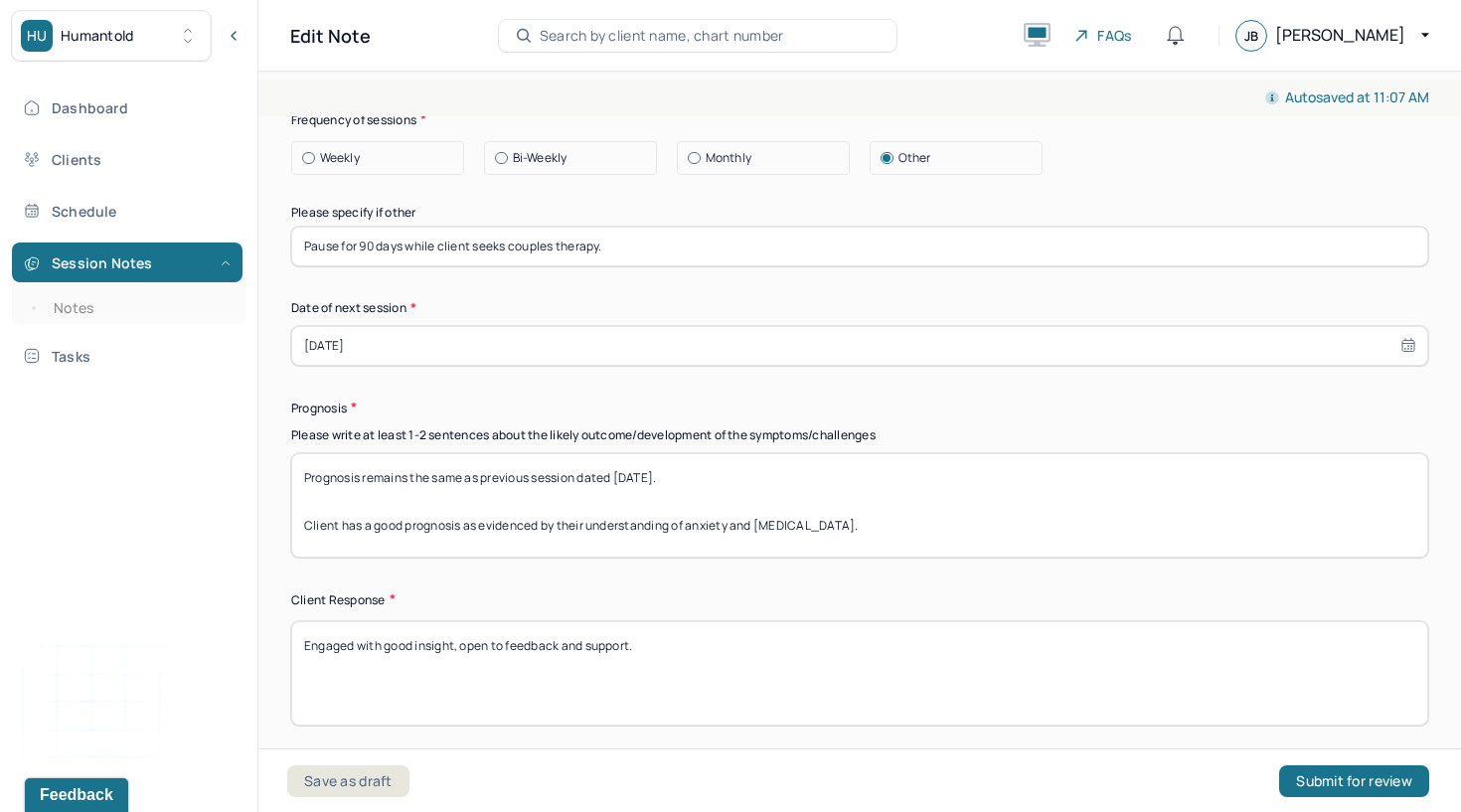 scroll, scrollTop: 2451, scrollLeft: 0, axis: vertical 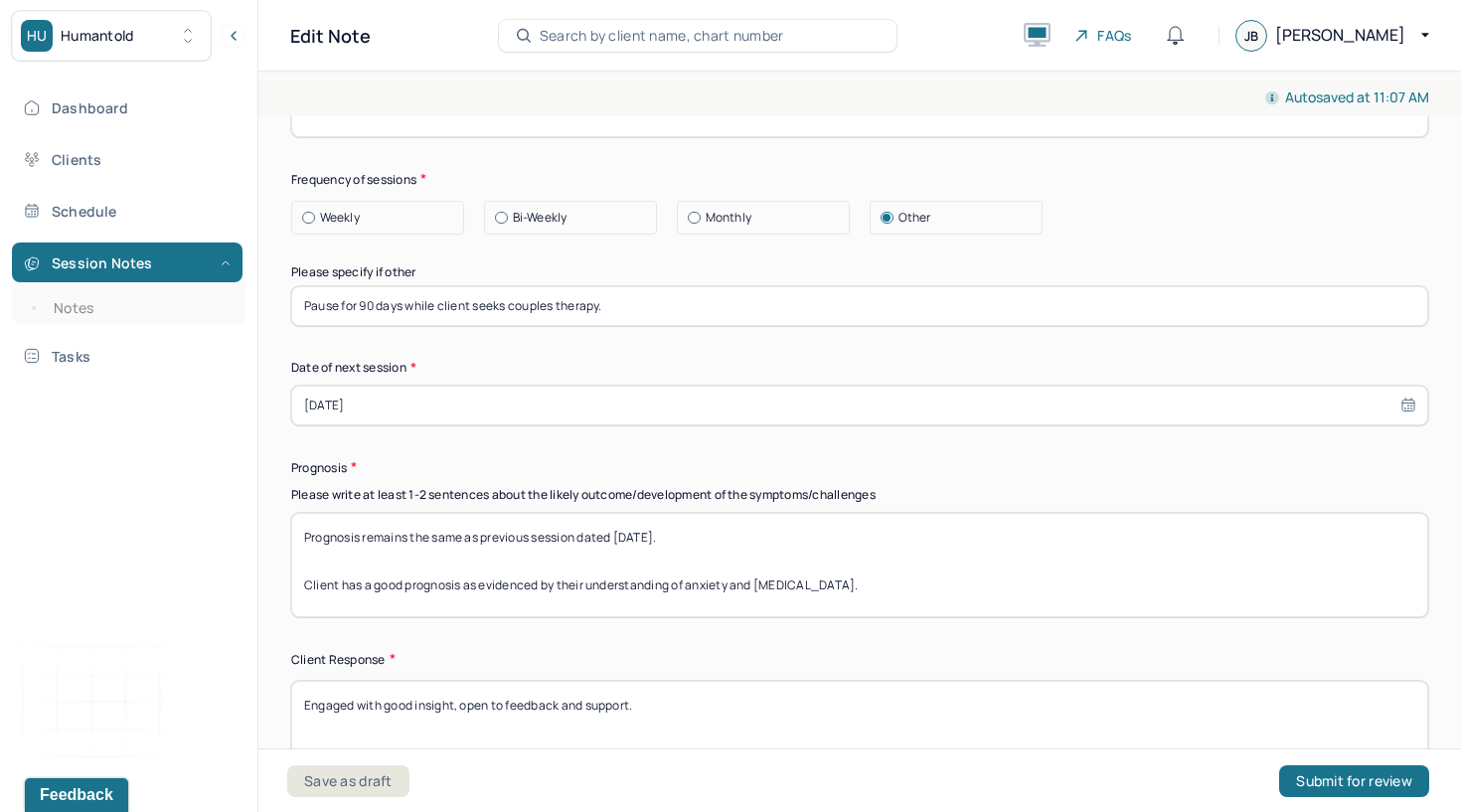 type on "Pause for 90 days while client seeks couples therapy." 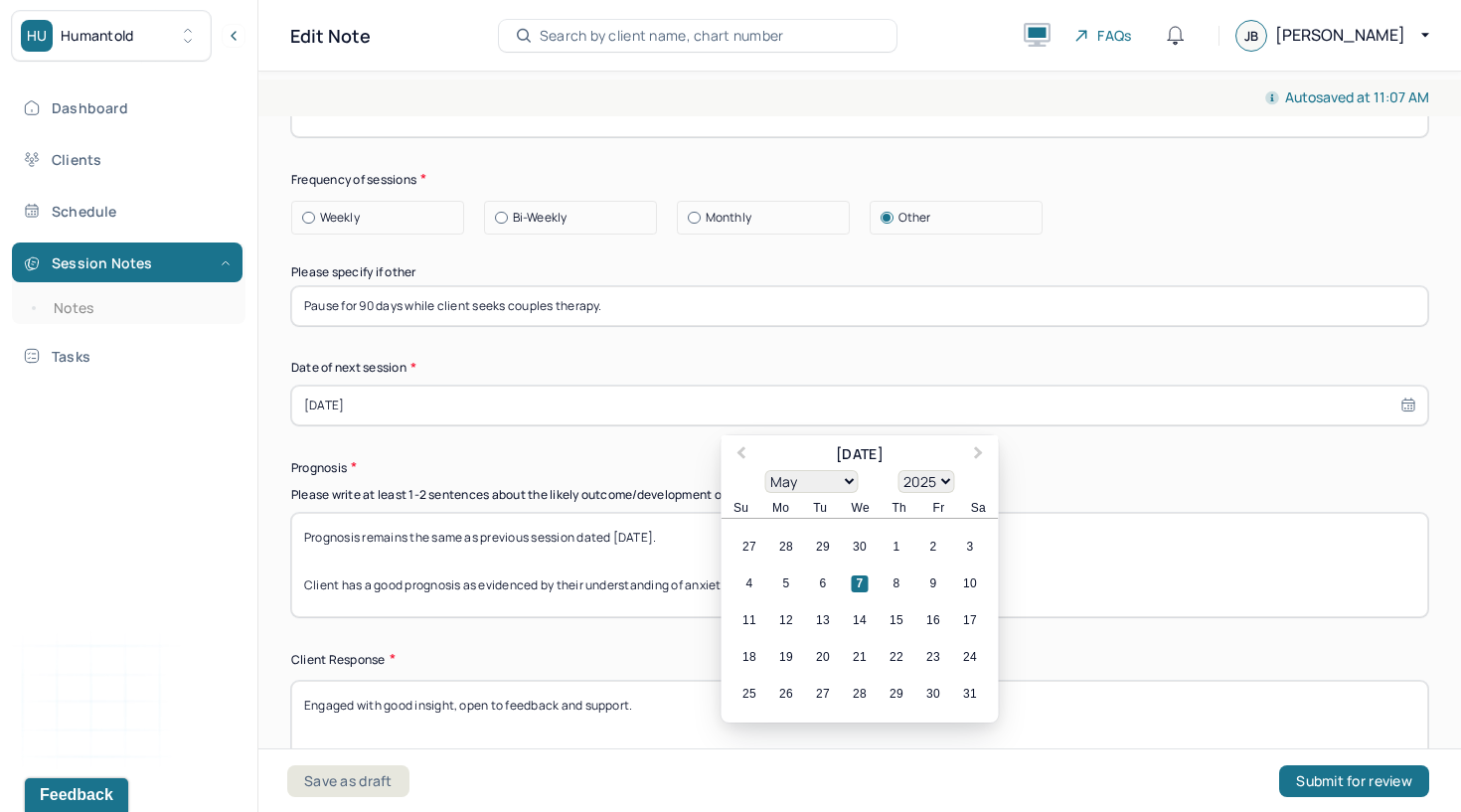 click on "[DATE]" at bounding box center (860, 406) 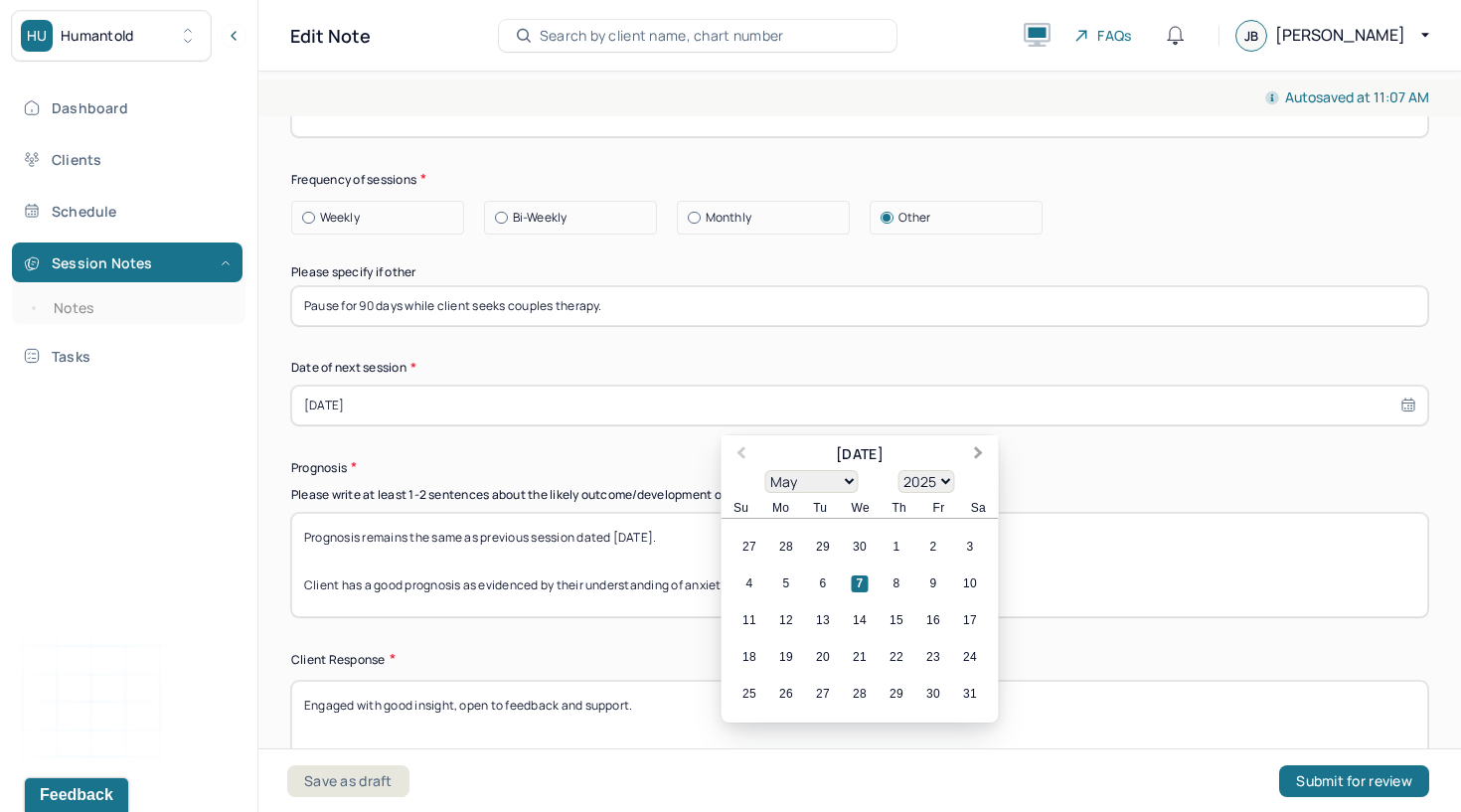 click on "Next Month" at bounding box center (981, 456) 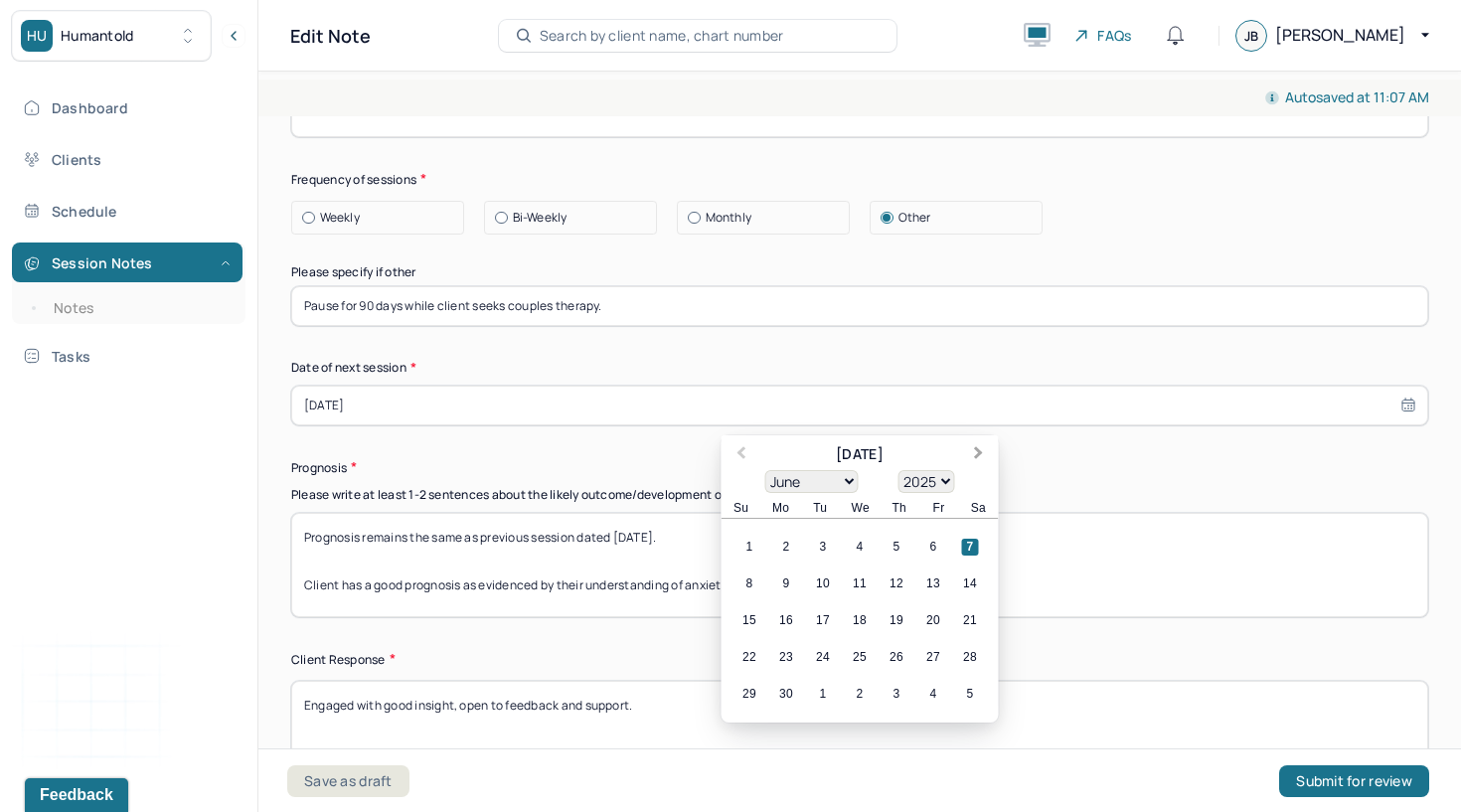 click on "Next Month" at bounding box center [981, 456] 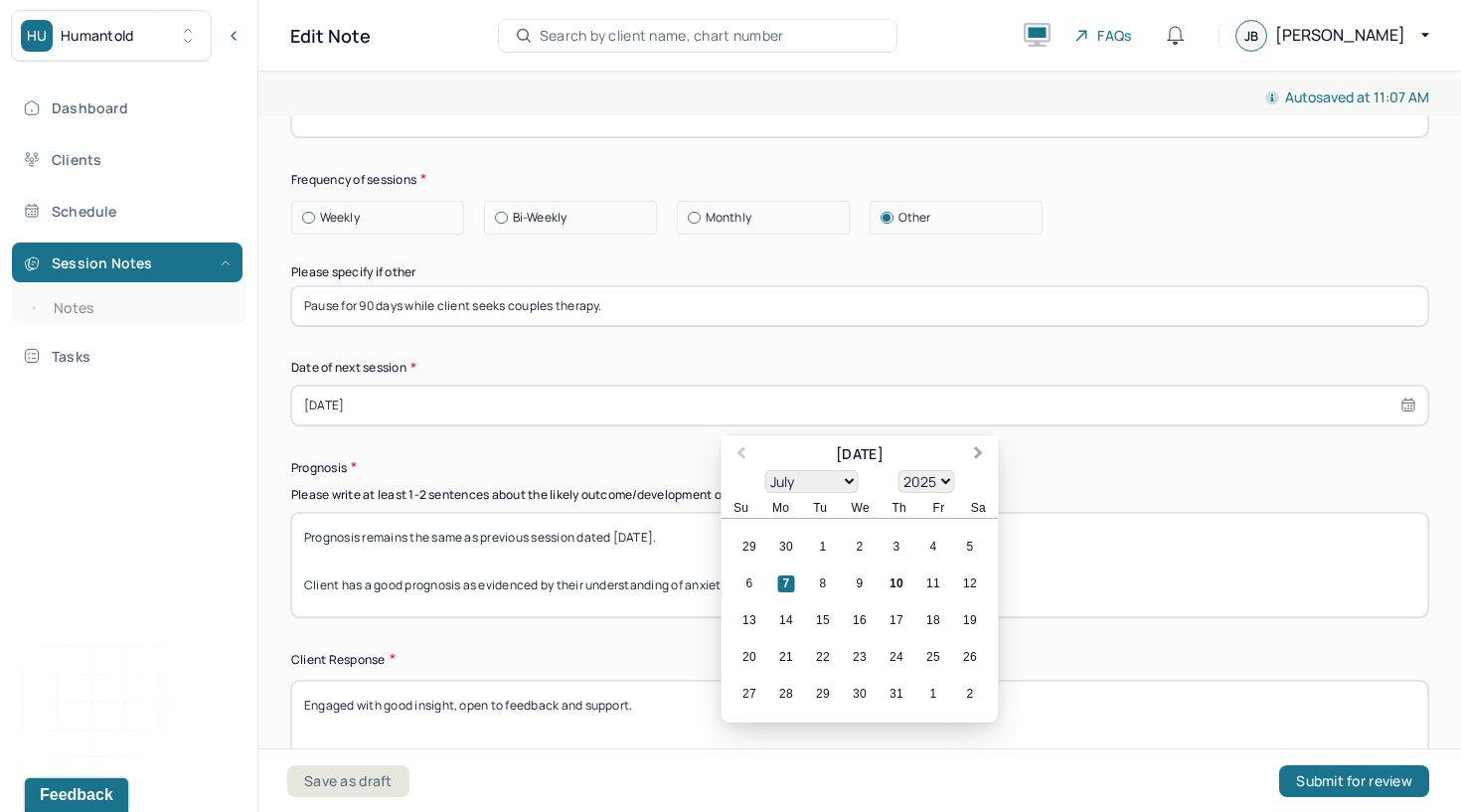 click on "Next Month" at bounding box center [981, 456] 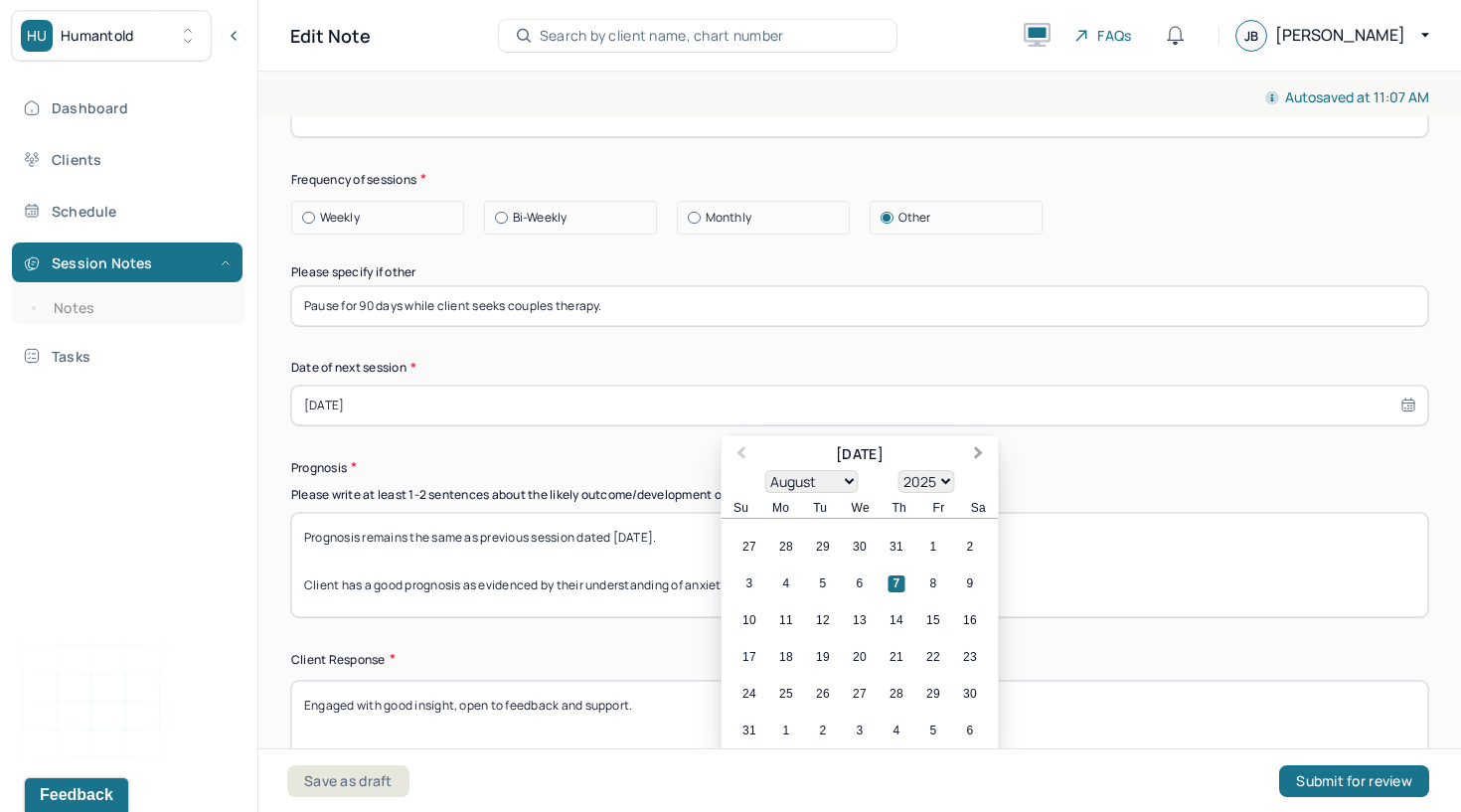 click on "Next Month" at bounding box center [981, 456] 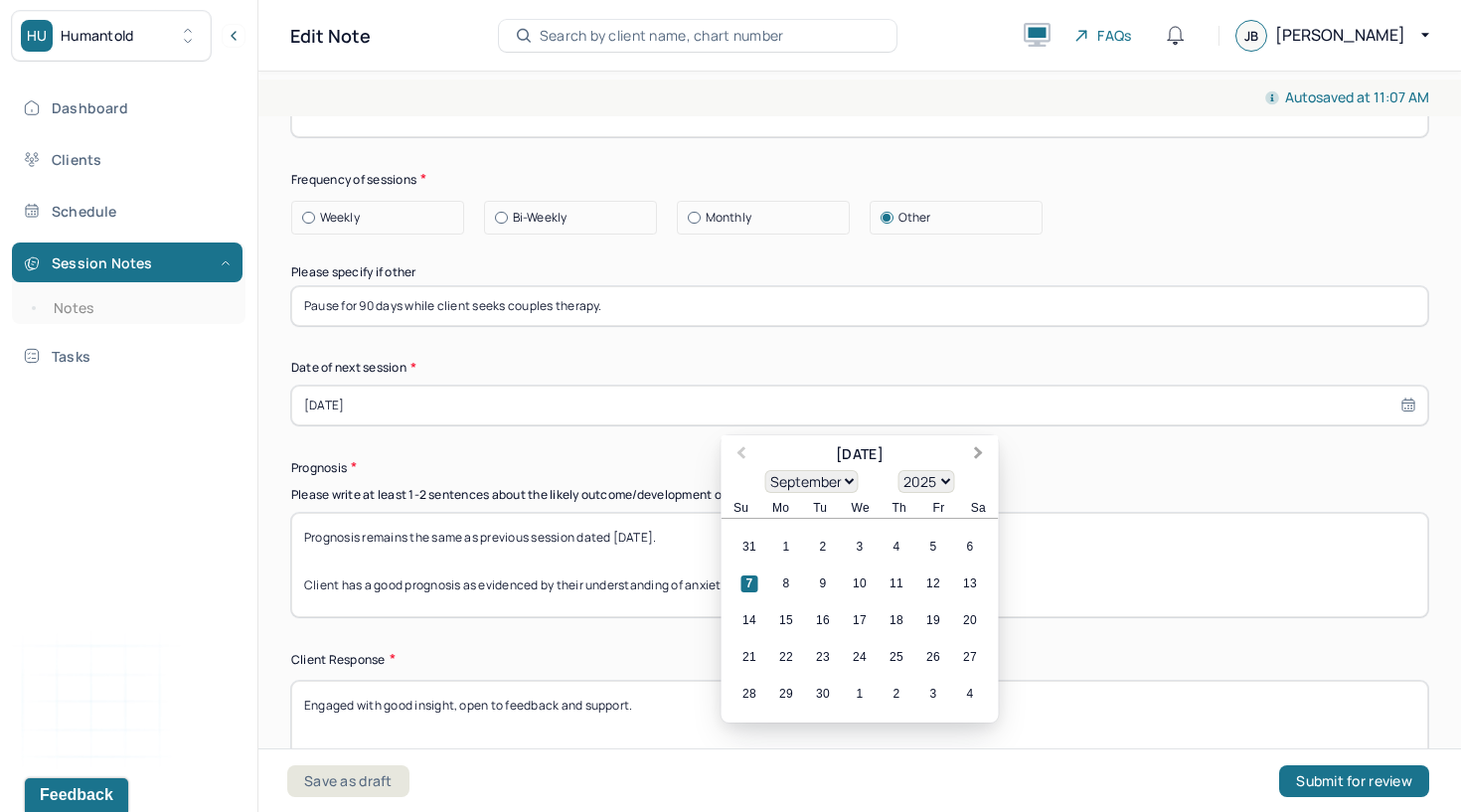 click on "Next Month" at bounding box center [979, 454] 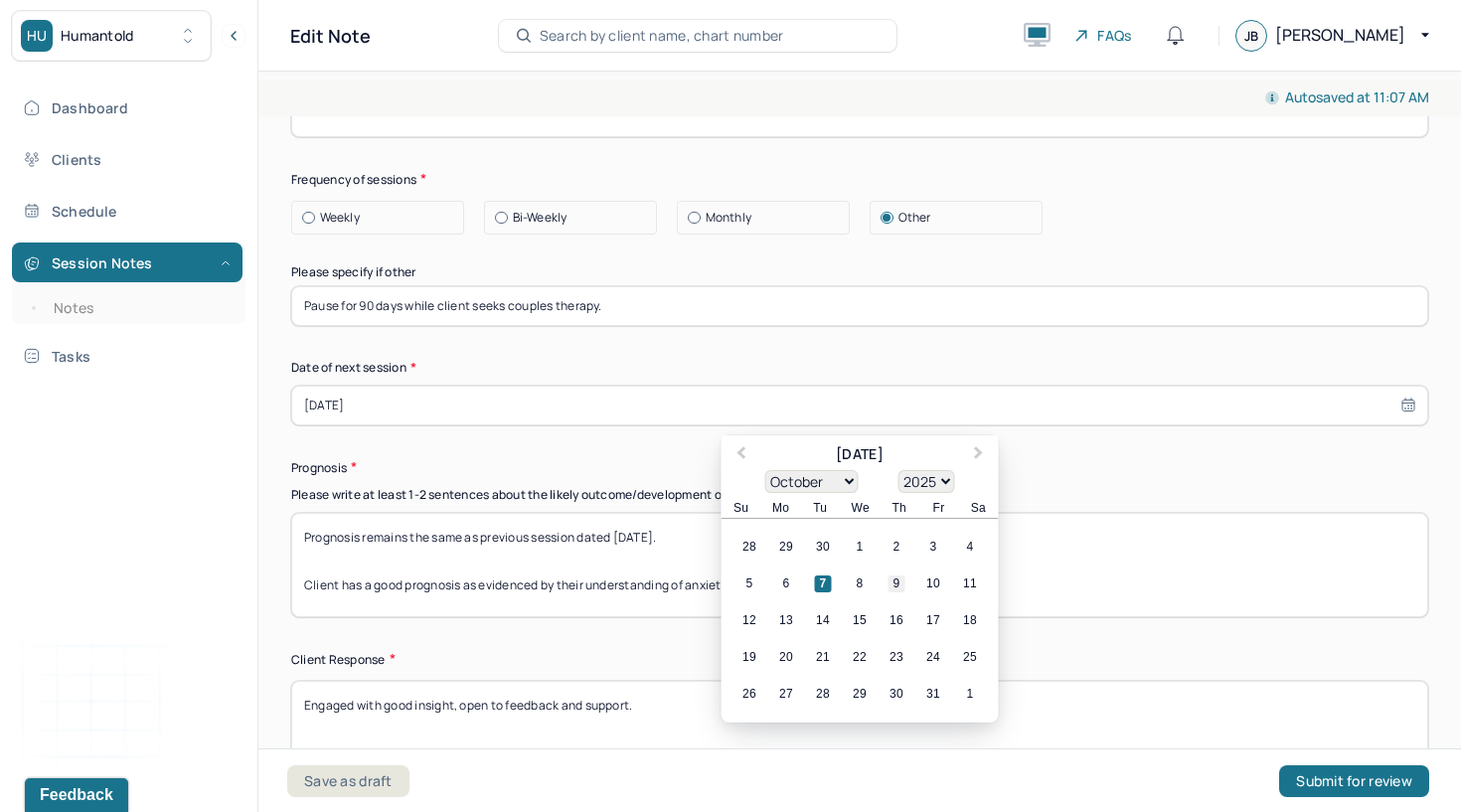 click on "9" at bounding box center (896, 583) 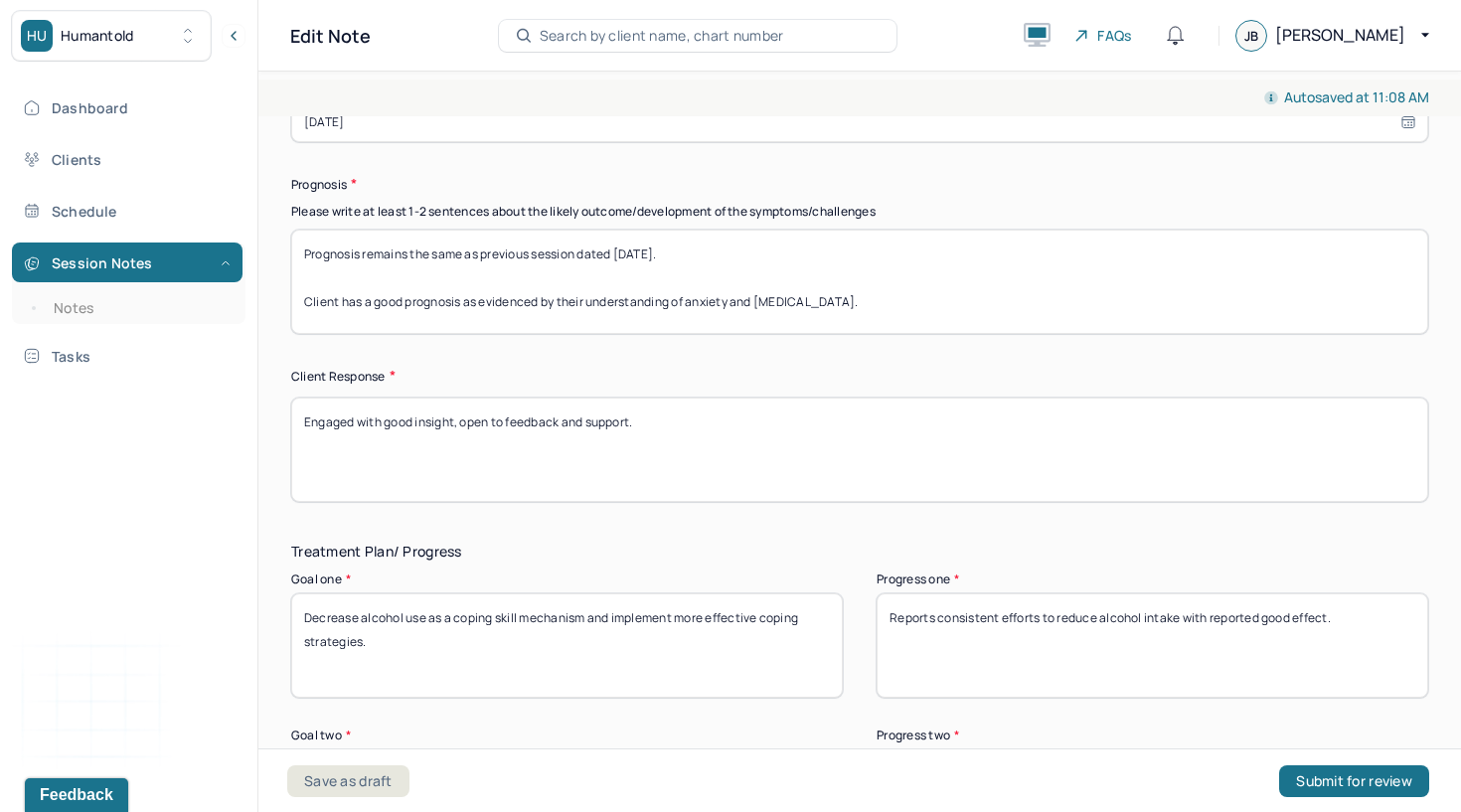 scroll, scrollTop: 2767, scrollLeft: 0, axis: vertical 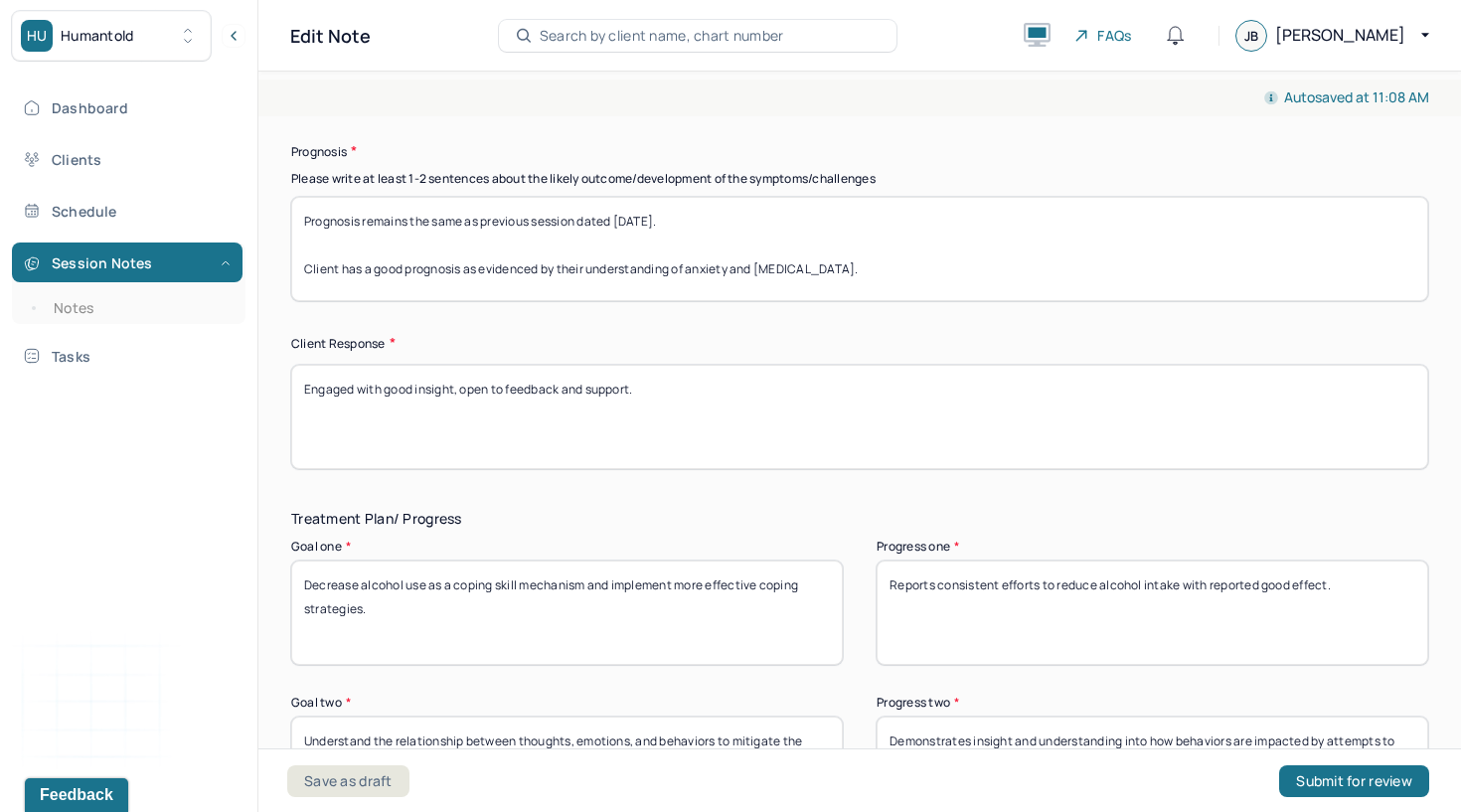 click on "Engaged with good insight, open to feedback and support." at bounding box center [860, 416] 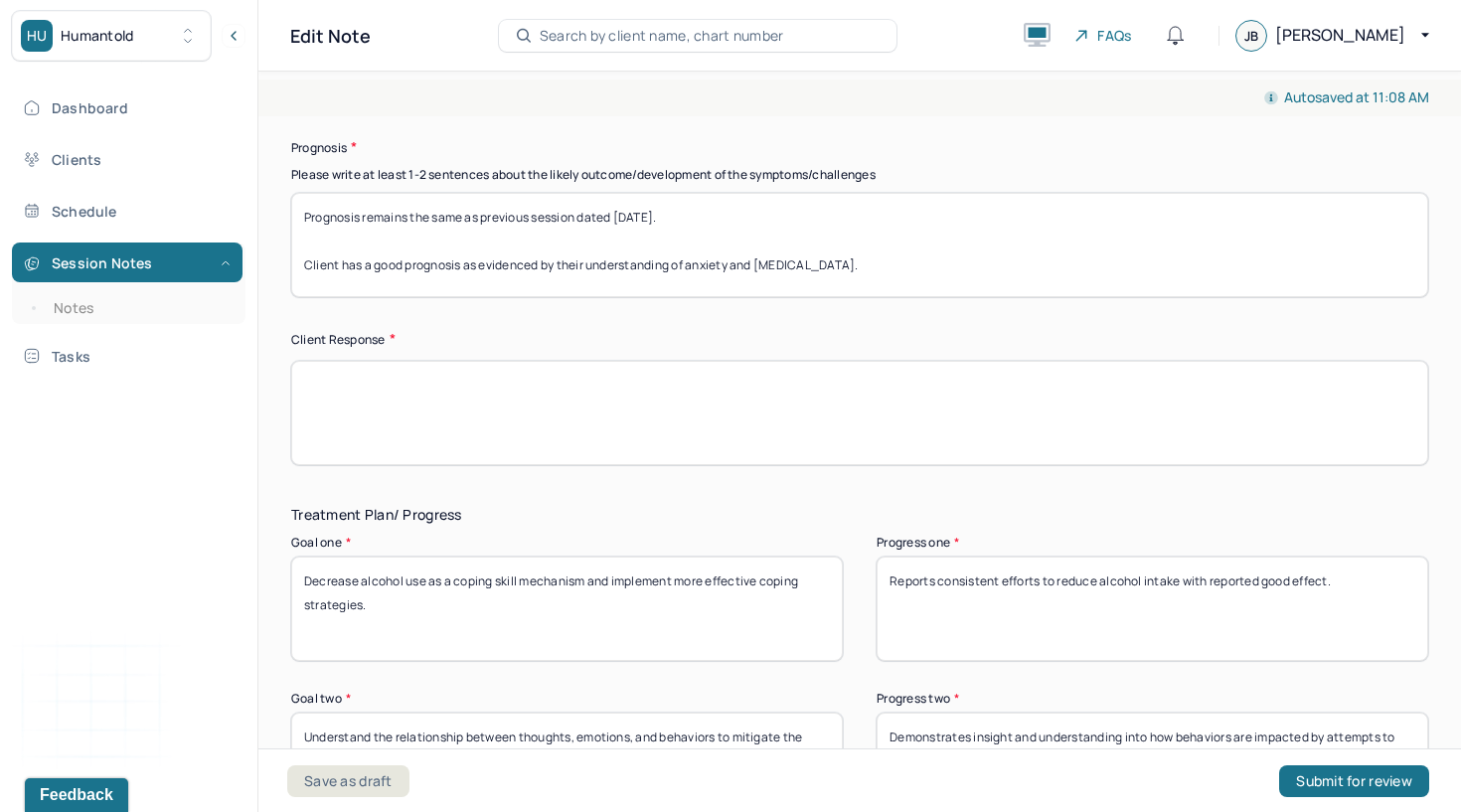 scroll, scrollTop: 2740, scrollLeft: 0, axis: vertical 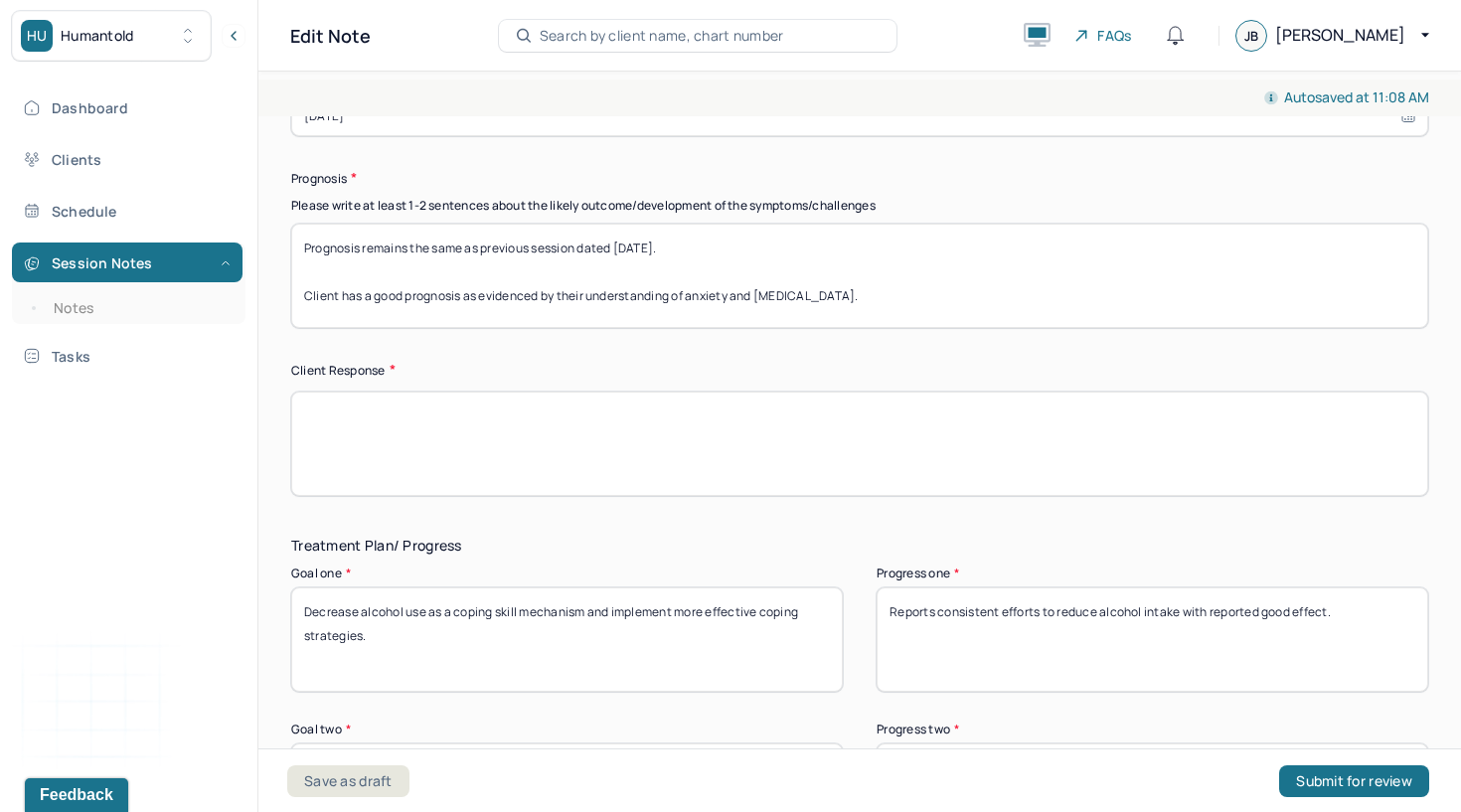 type 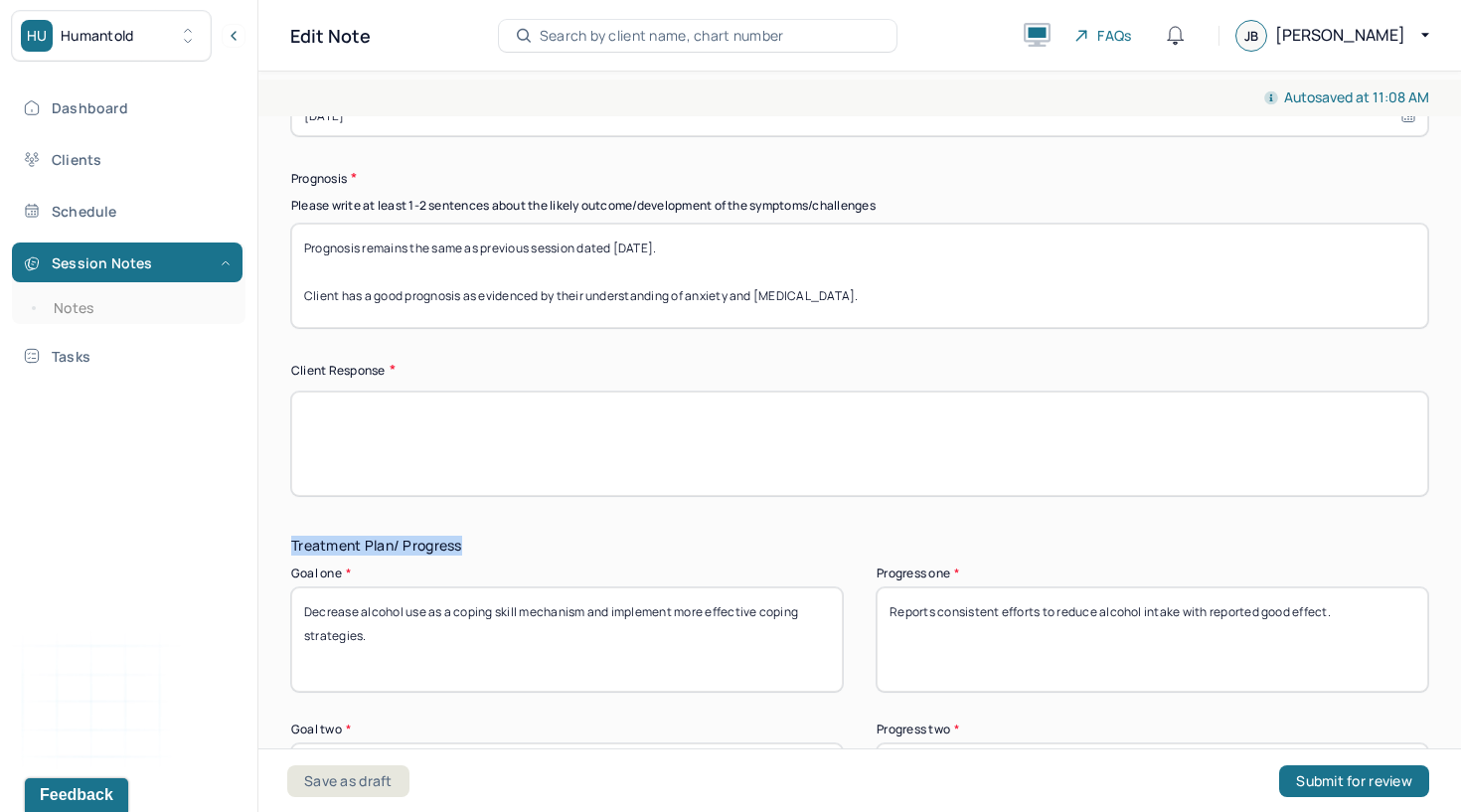 click on "Treatment Plan/ Progress" at bounding box center [860, 546] 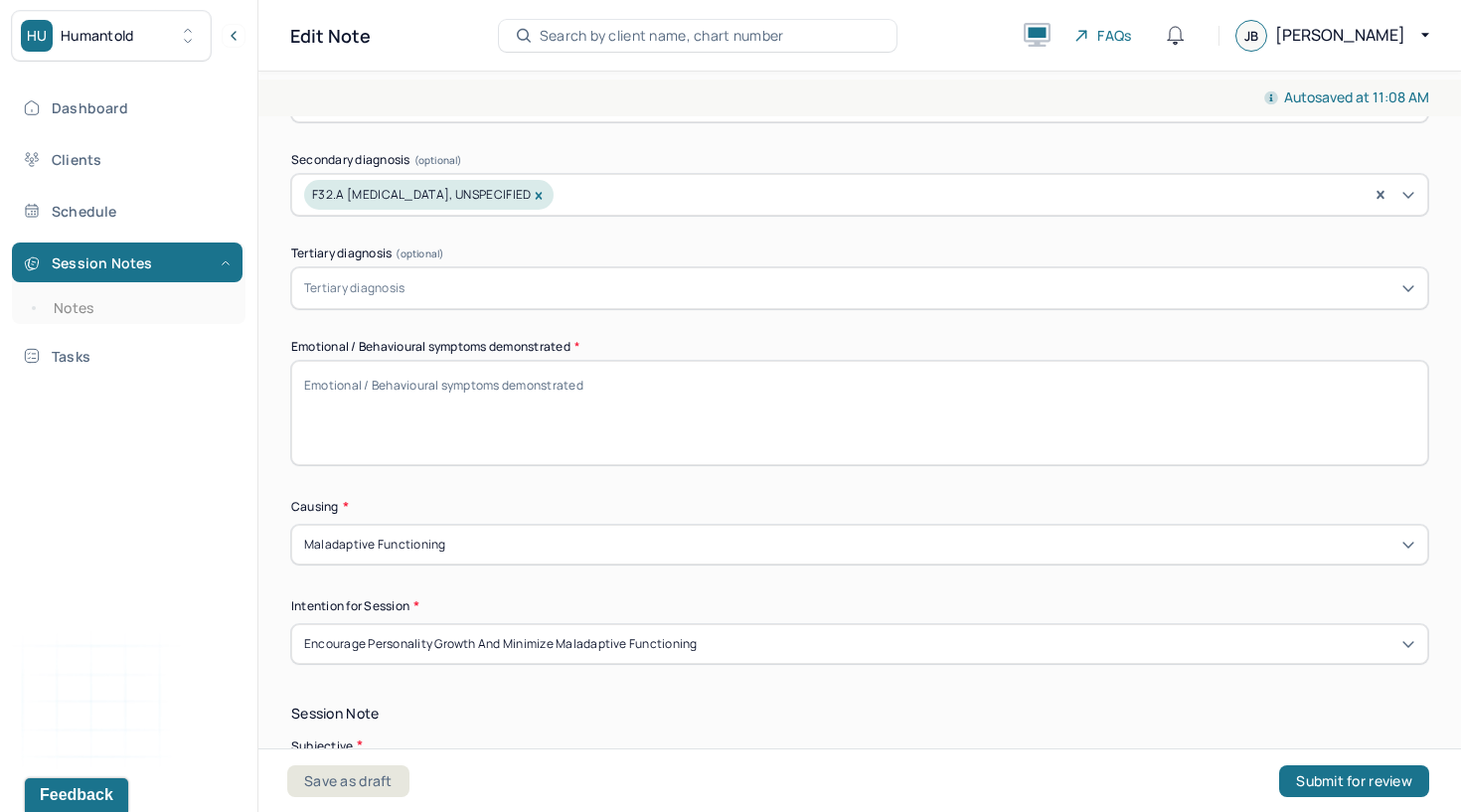 scroll, scrollTop: 233, scrollLeft: 0, axis: vertical 